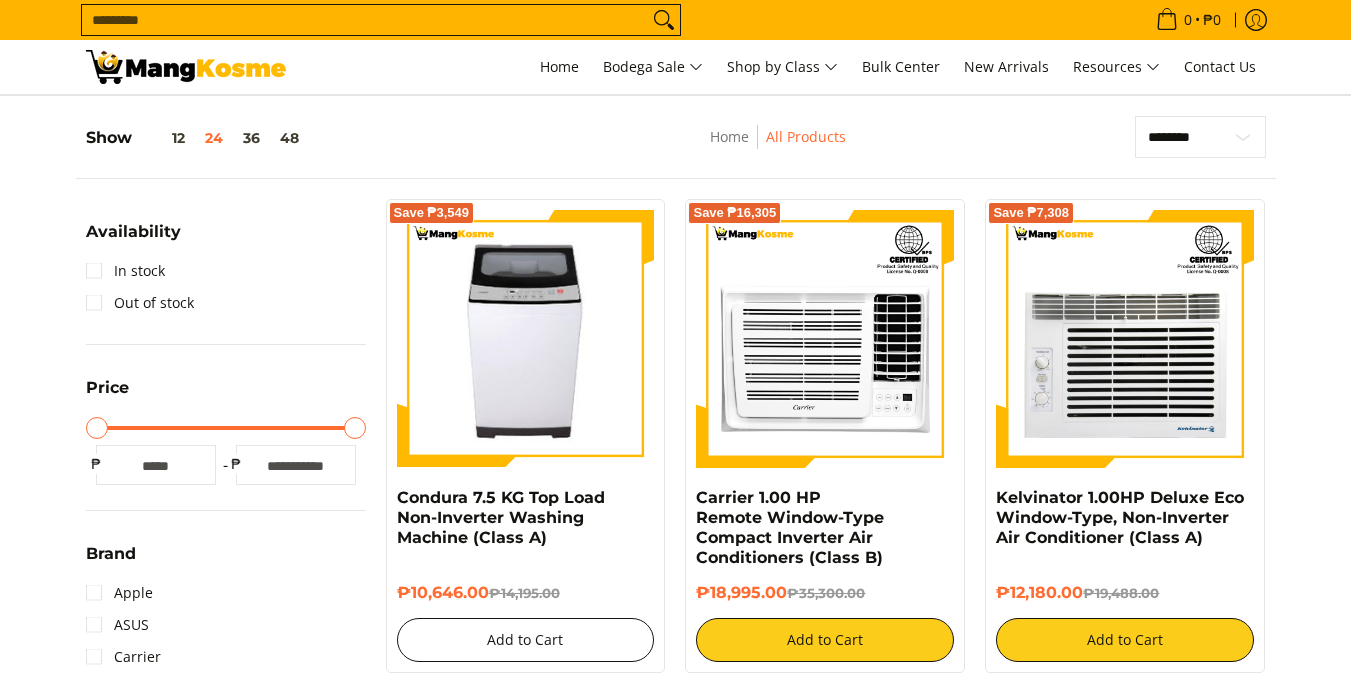 scroll, scrollTop: 100, scrollLeft: 0, axis: vertical 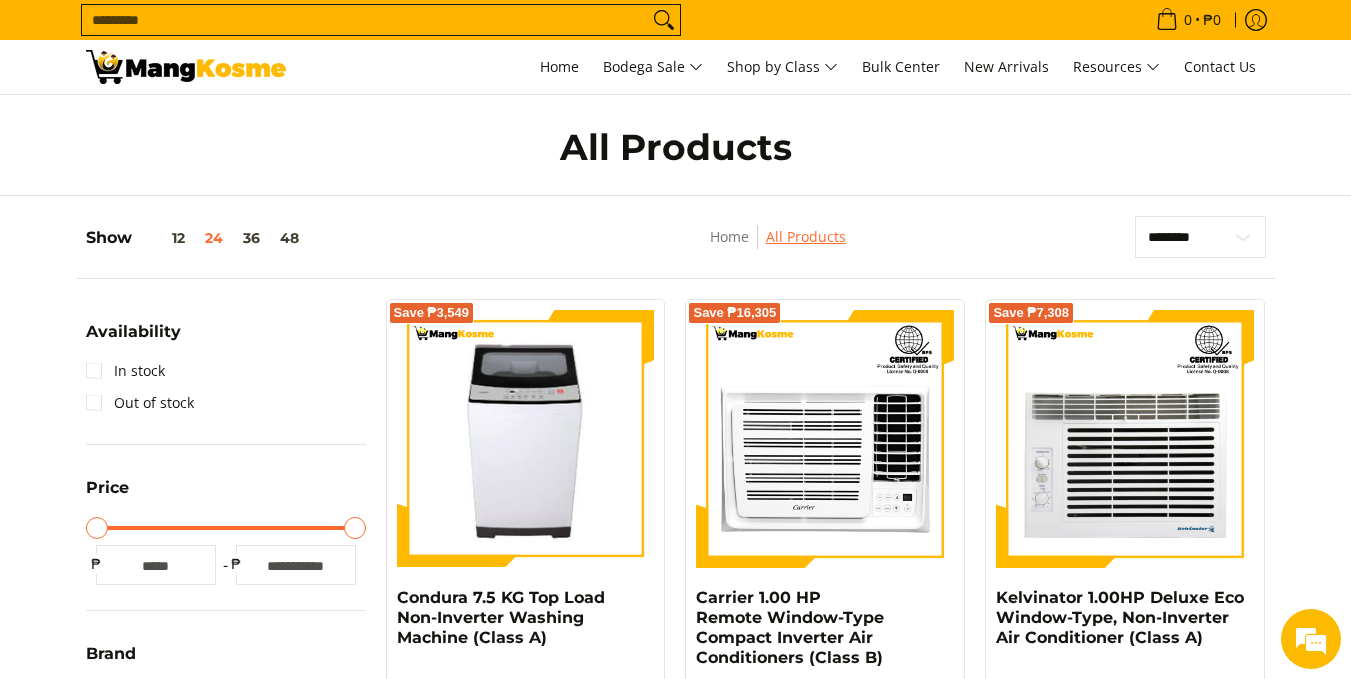 click on "All Products" at bounding box center (806, 236) 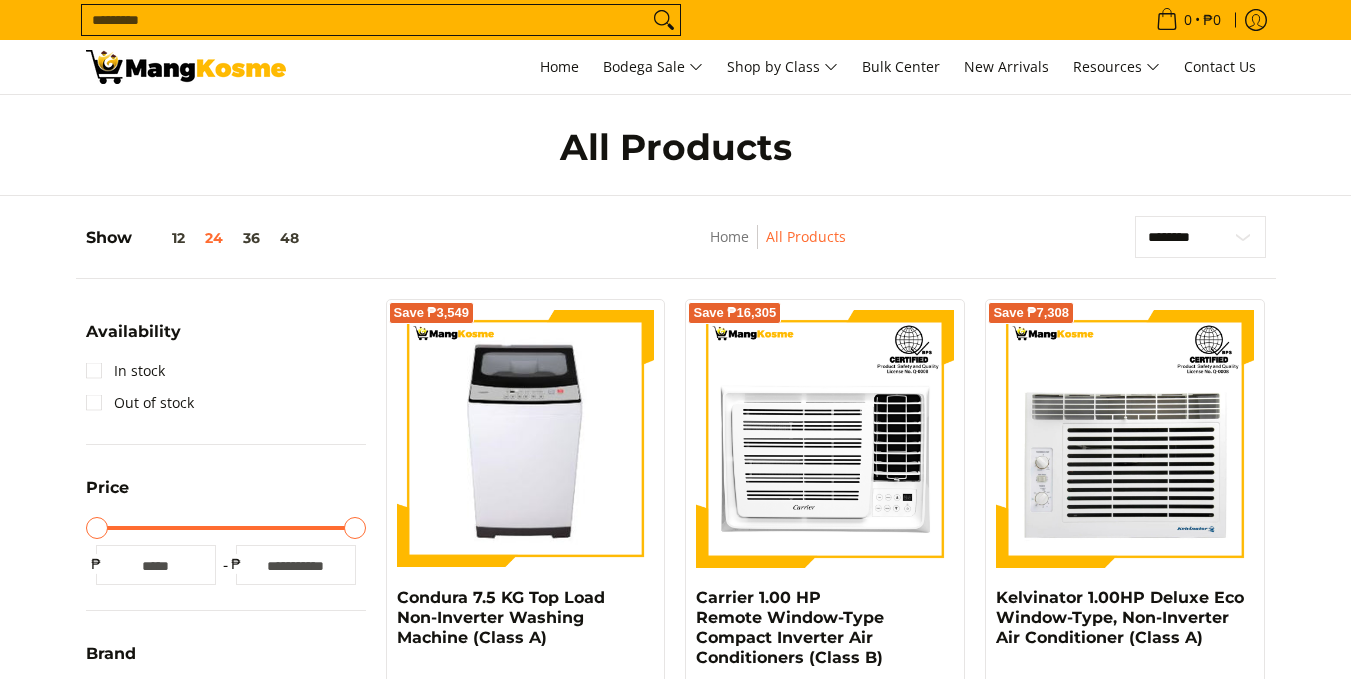 scroll, scrollTop: 0, scrollLeft: 0, axis: both 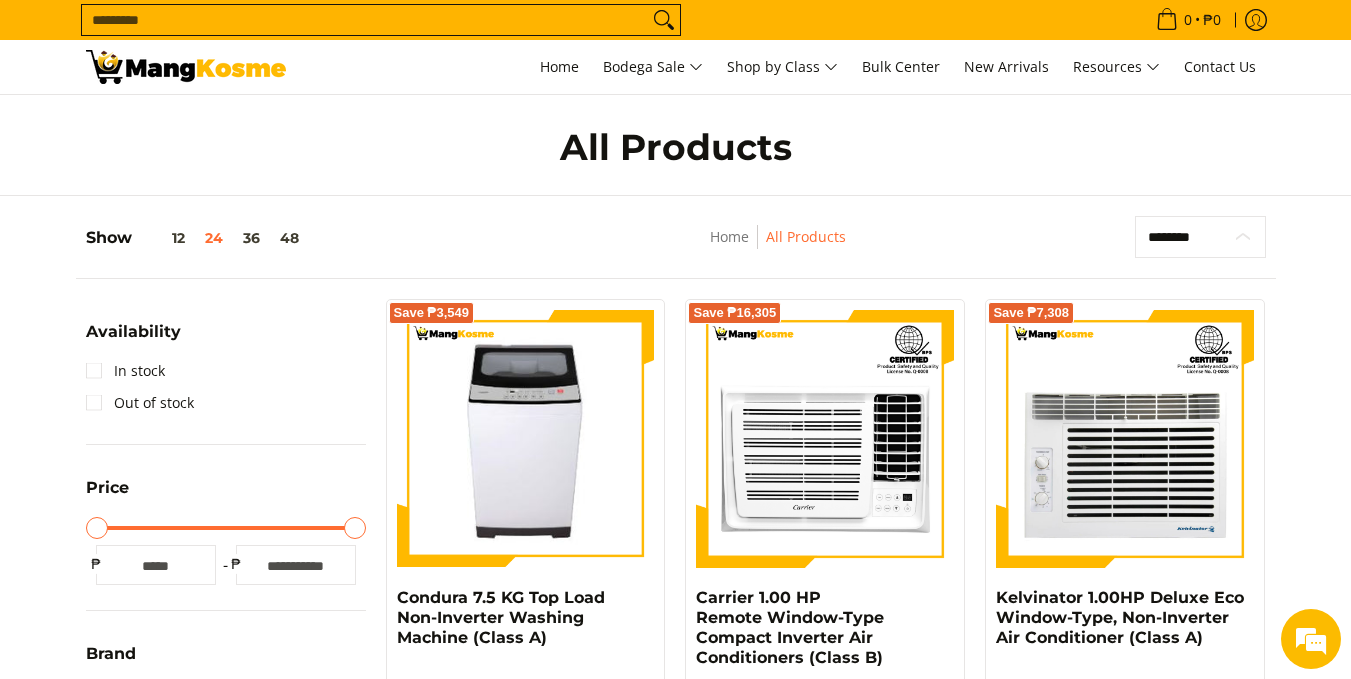 click on "**********" at bounding box center (1200, 237) 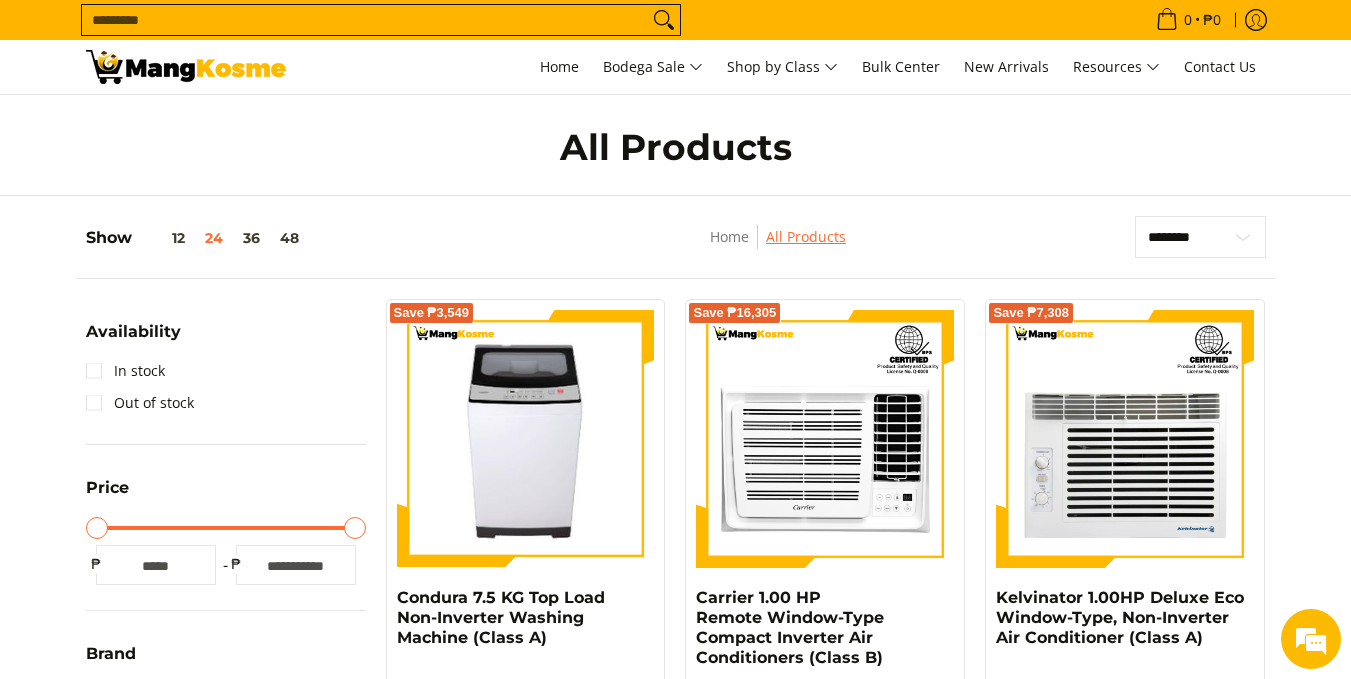 click on "All Products" at bounding box center (806, 236) 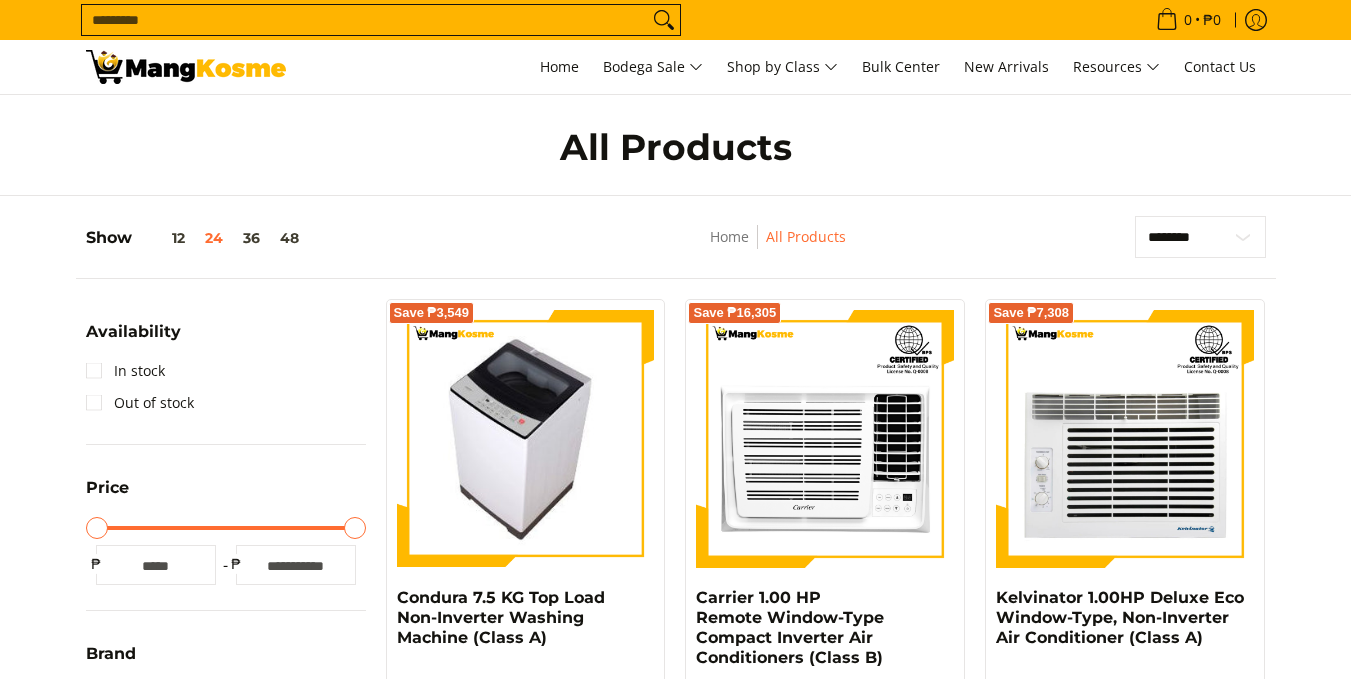scroll, scrollTop: 0, scrollLeft: 0, axis: both 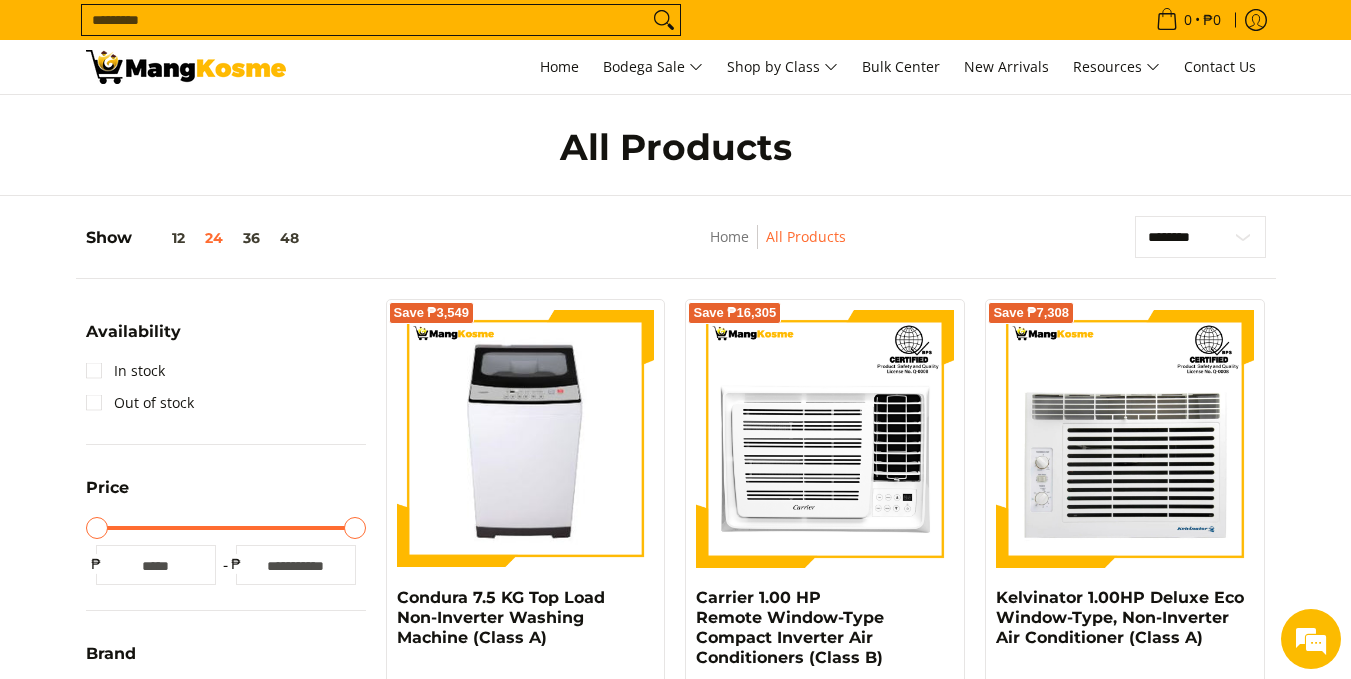 click on "Search..." at bounding box center (365, 20) 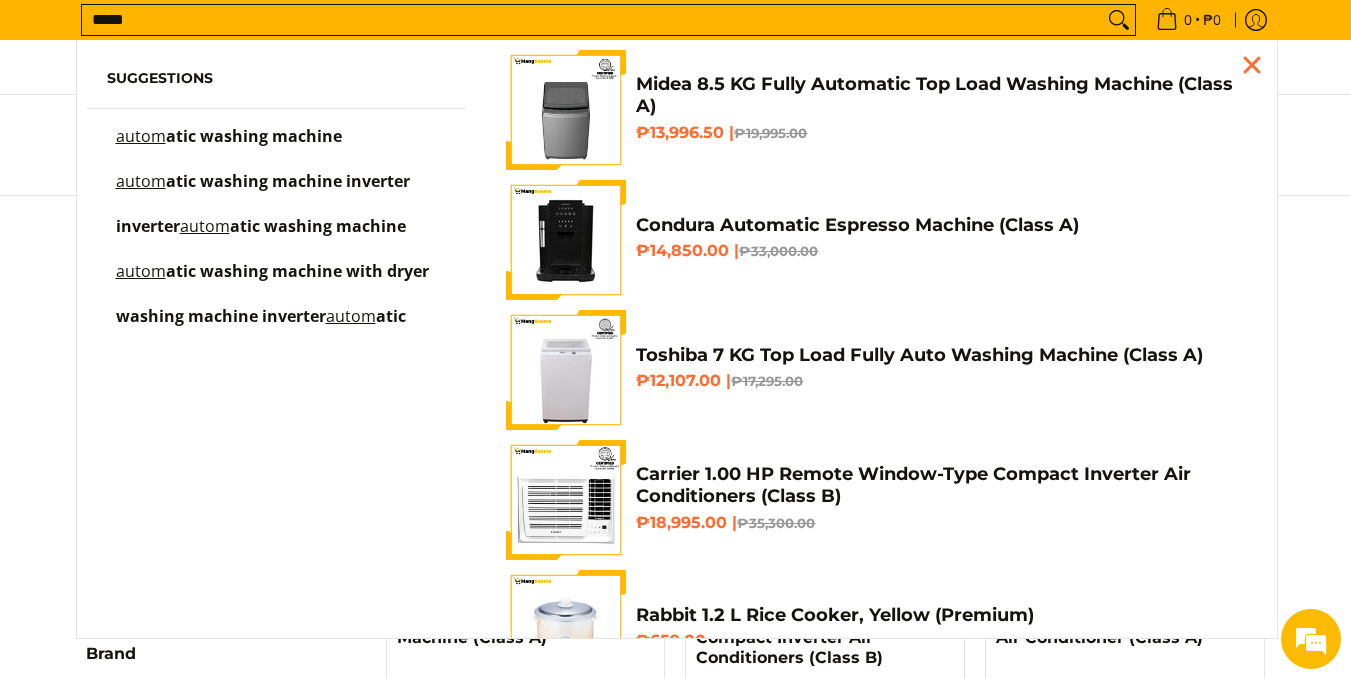 type on "*****" 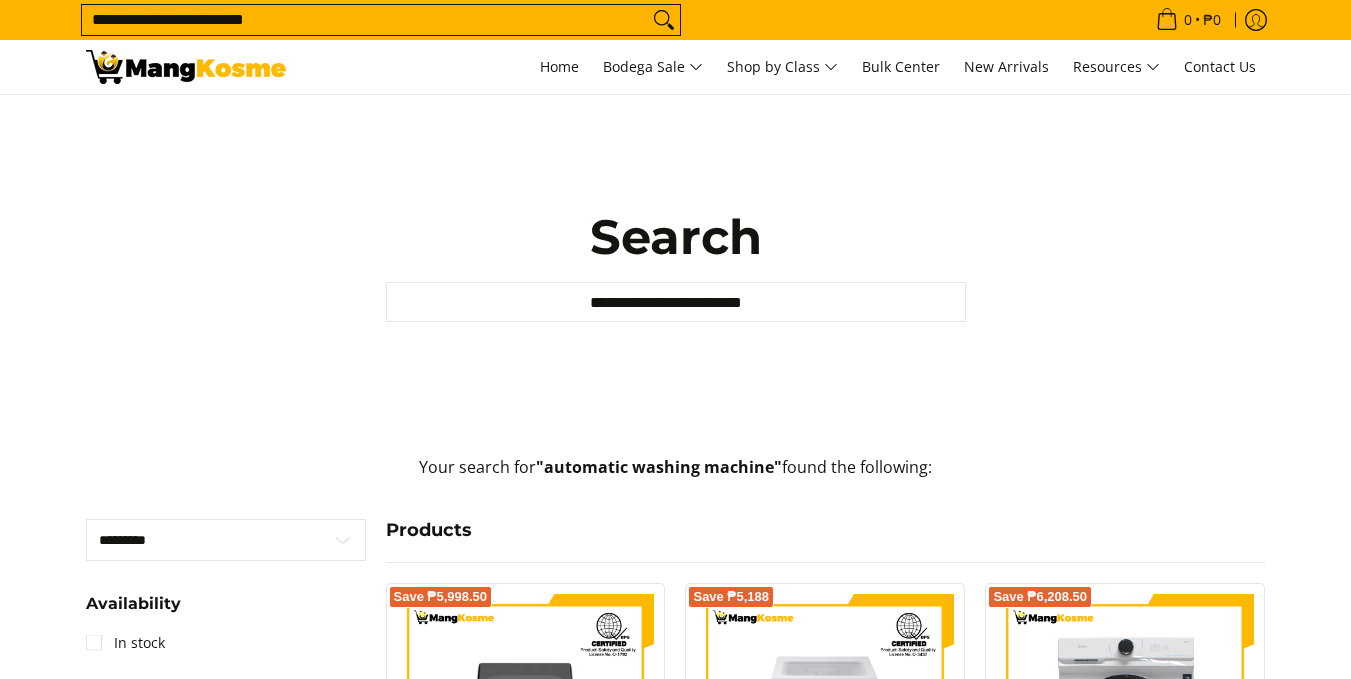 scroll, scrollTop: 6, scrollLeft: 0, axis: vertical 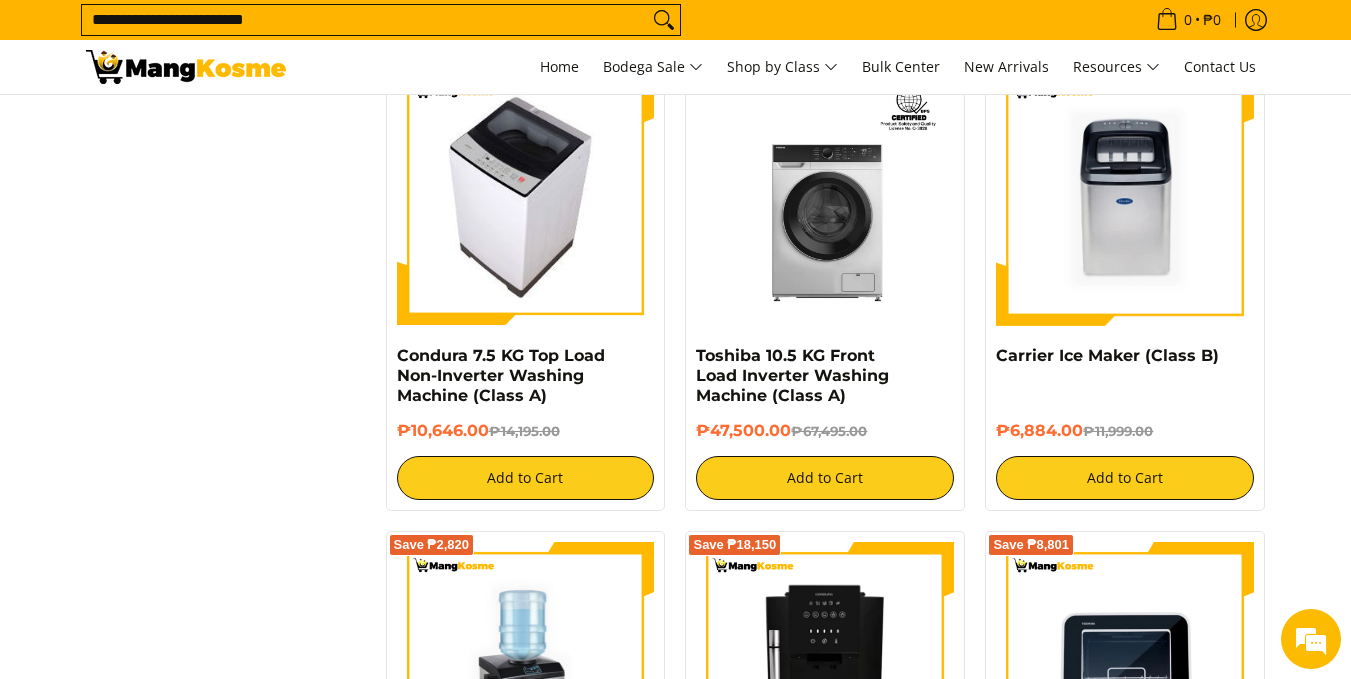 click at bounding box center (525, 197) 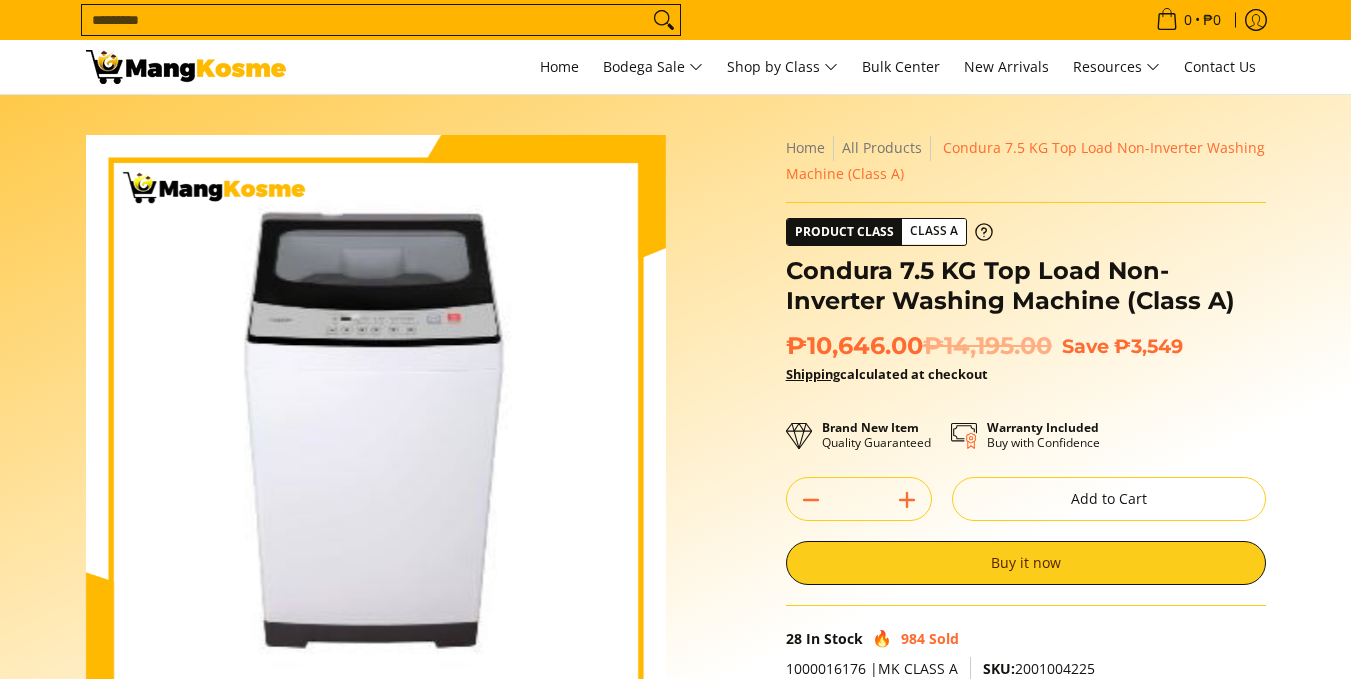 scroll, scrollTop: 0, scrollLeft: 0, axis: both 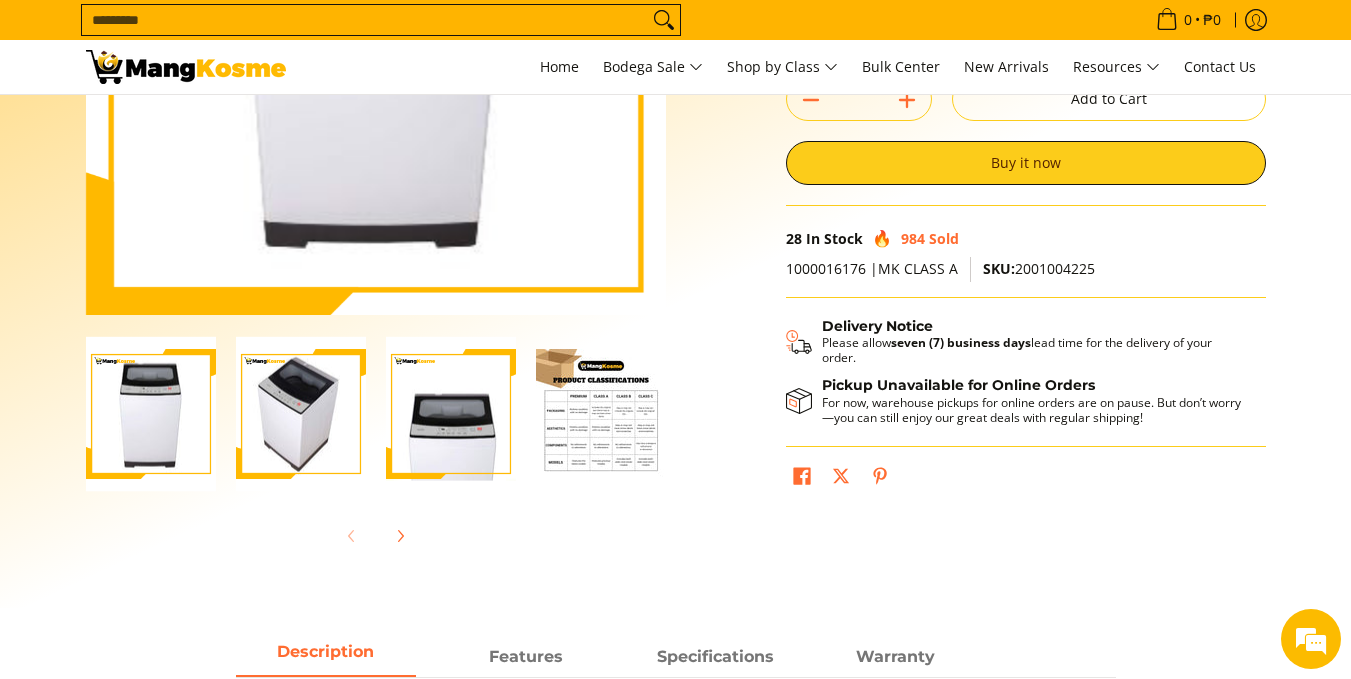 click at bounding box center [301, 414] 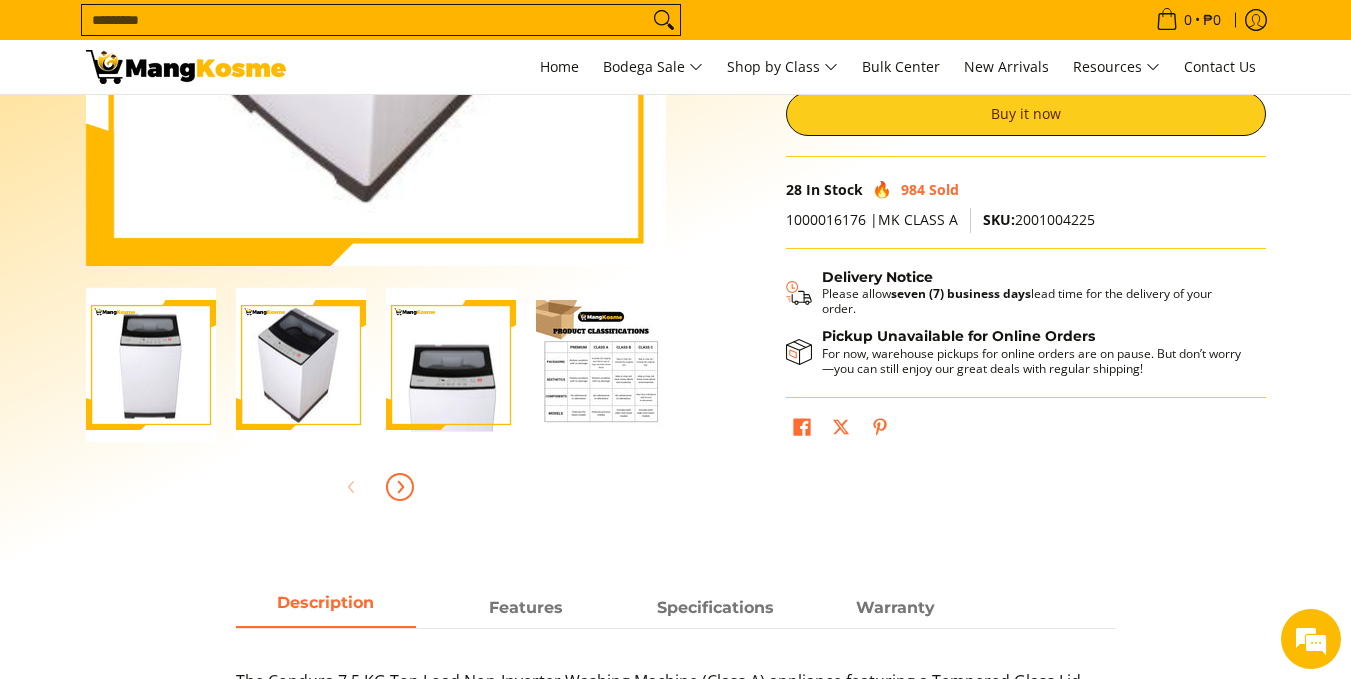 scroll, scrollTop: 500, scrollLeft: 0, axis: vertical 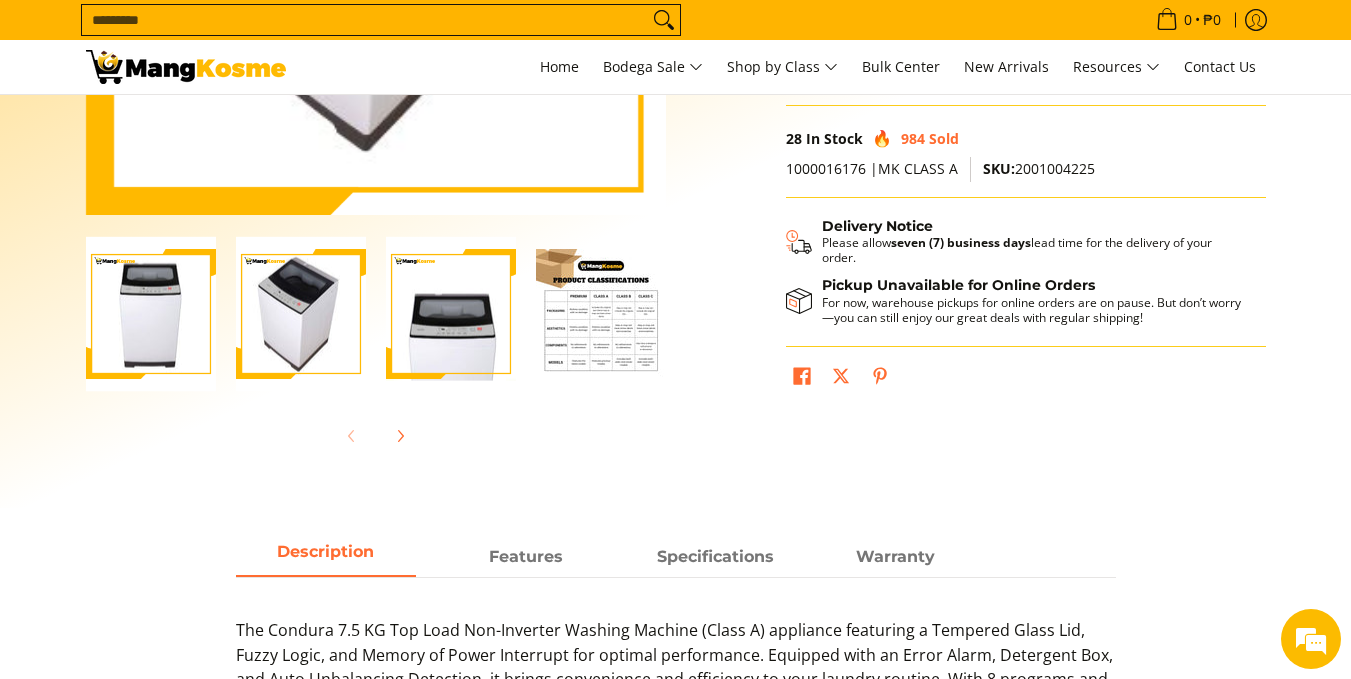 click at bounding box center (451, 314) 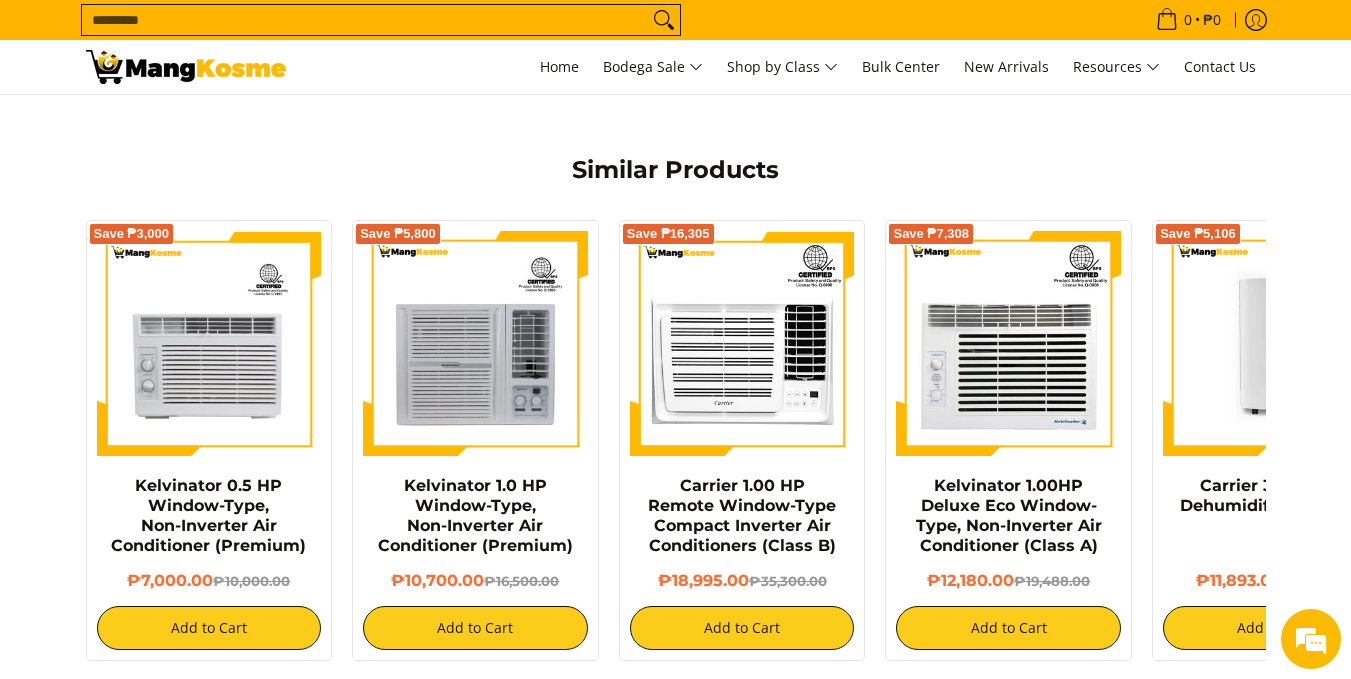 scroll, scrollTop: 1500, scrollLeft: 0, axis: vertical 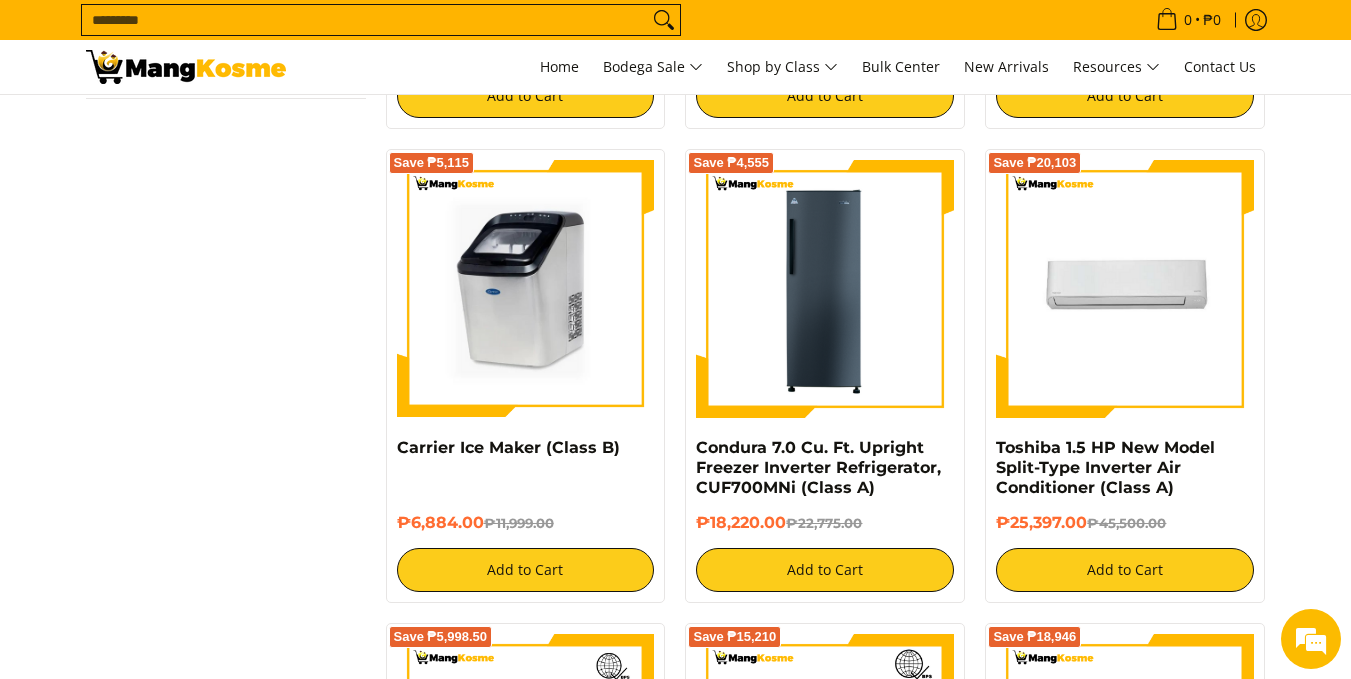 click at bounding box center [526, 289] 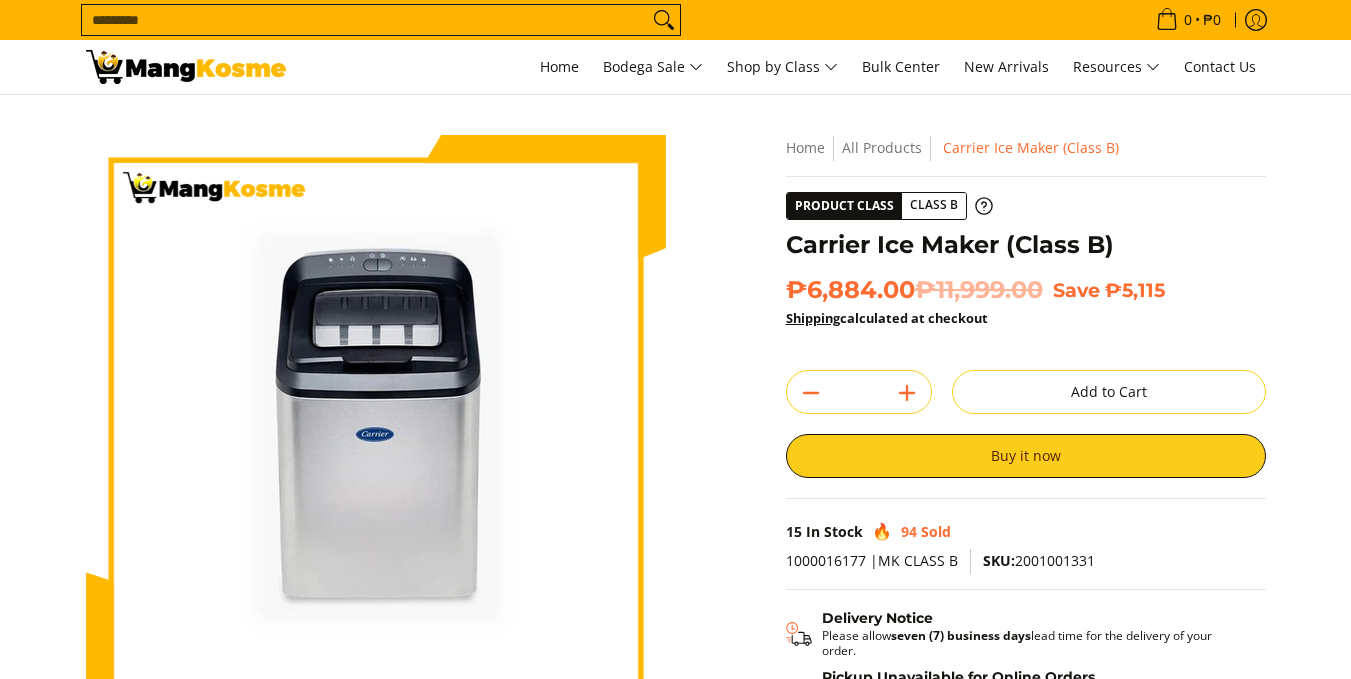 scroll, scrollTop: 0, scrollLeft: 0, axis: both 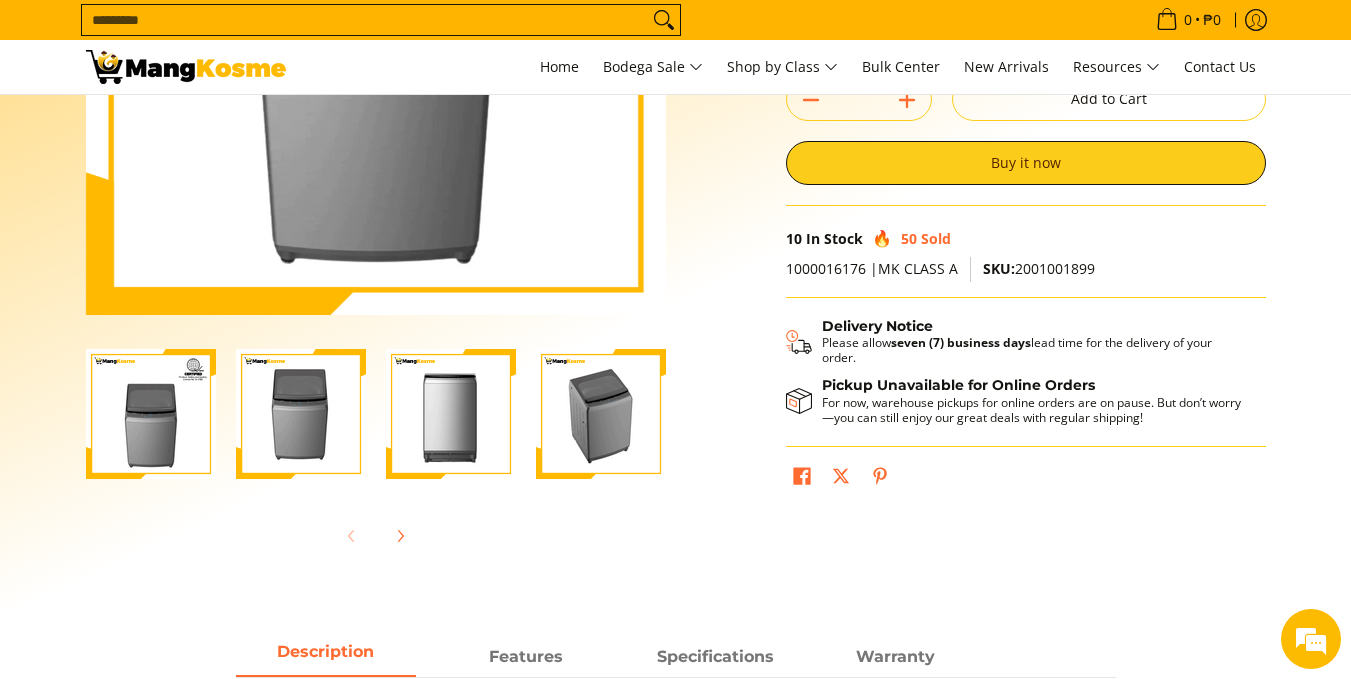 click at bounding box center (301, 414) 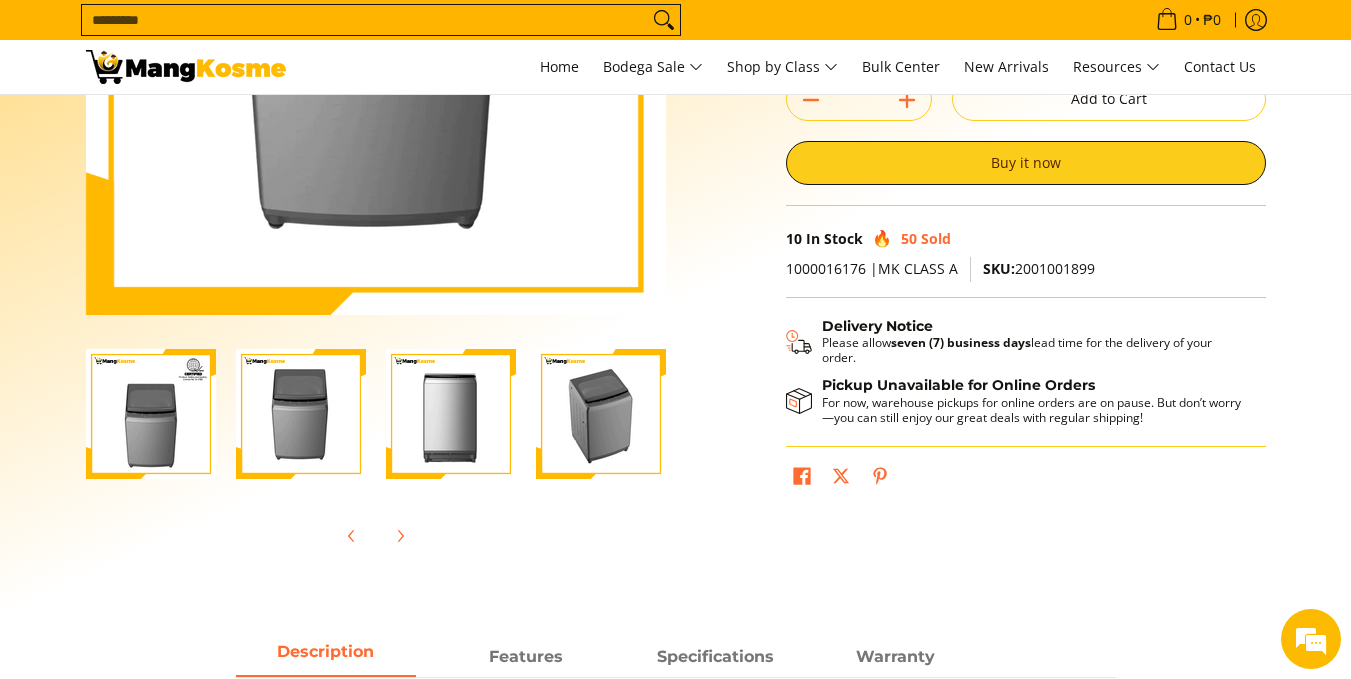 scroll, scrollTop: 0, scrollLeft: 6, axis: horizontal 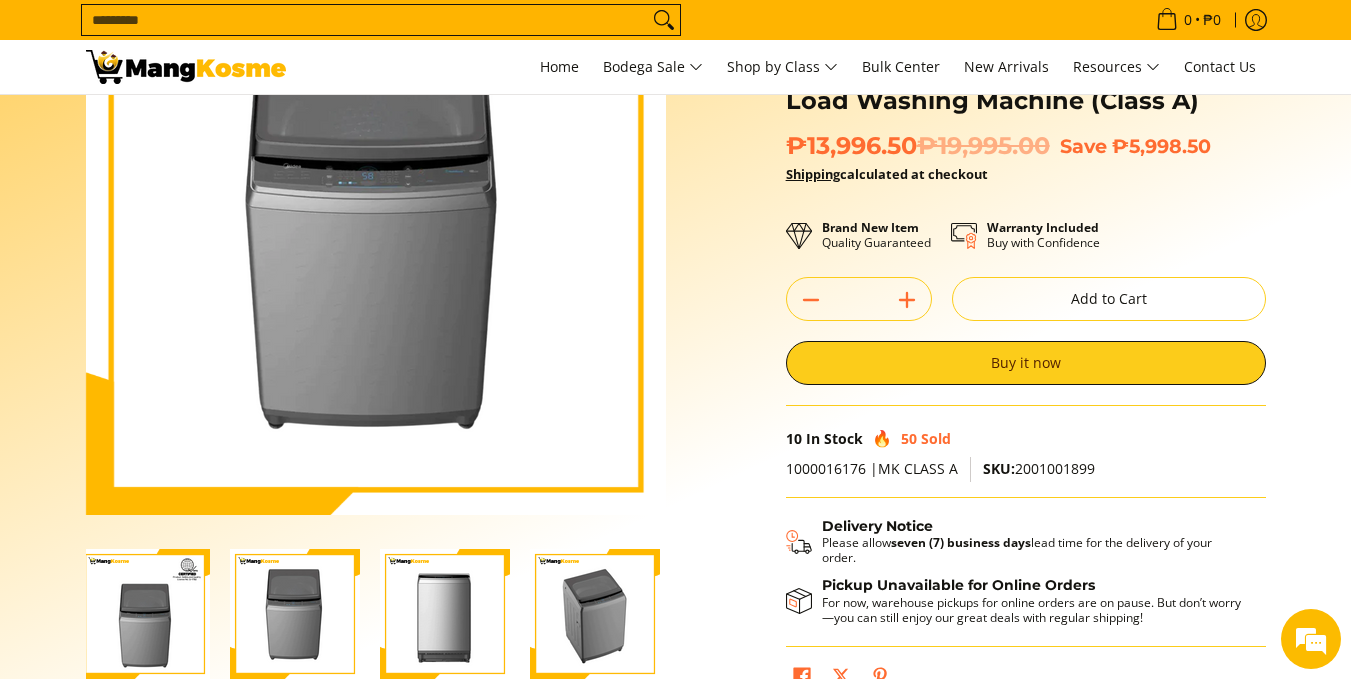 click at bounding box center [445, 614] 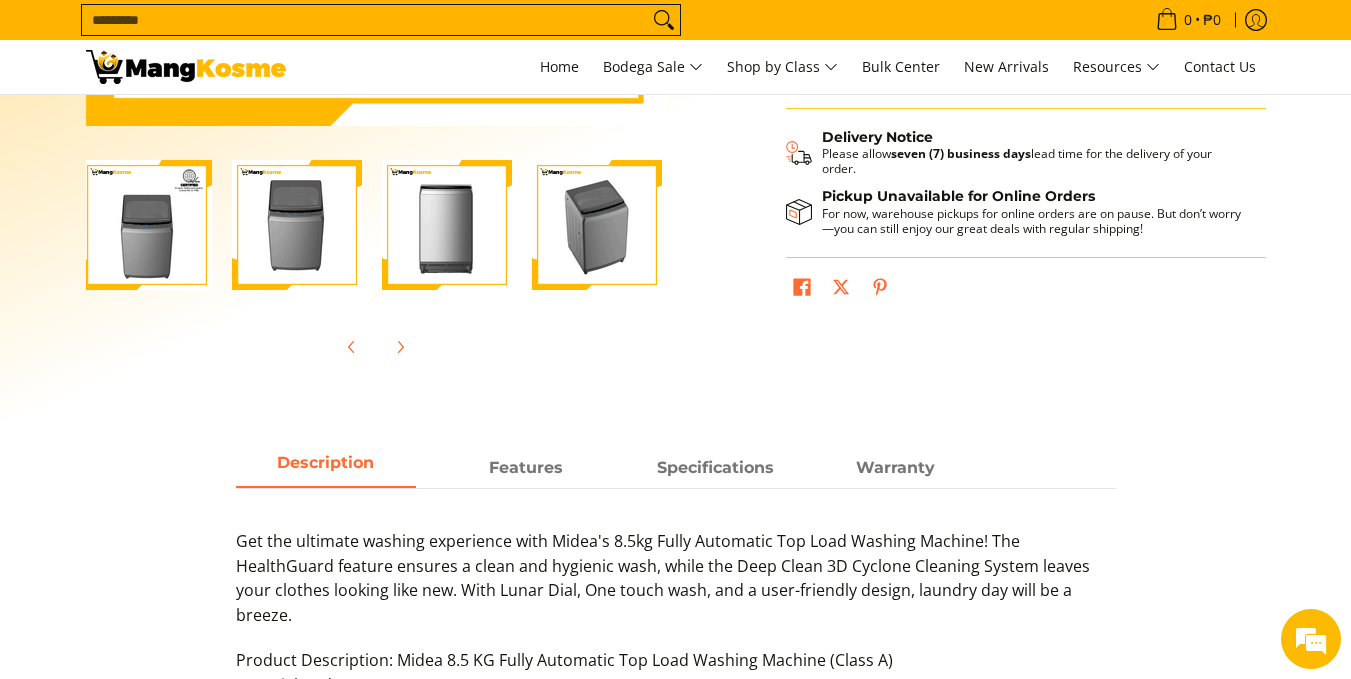 scroll, scrollTop: 600, scrollLeft: 0, axis: vertical 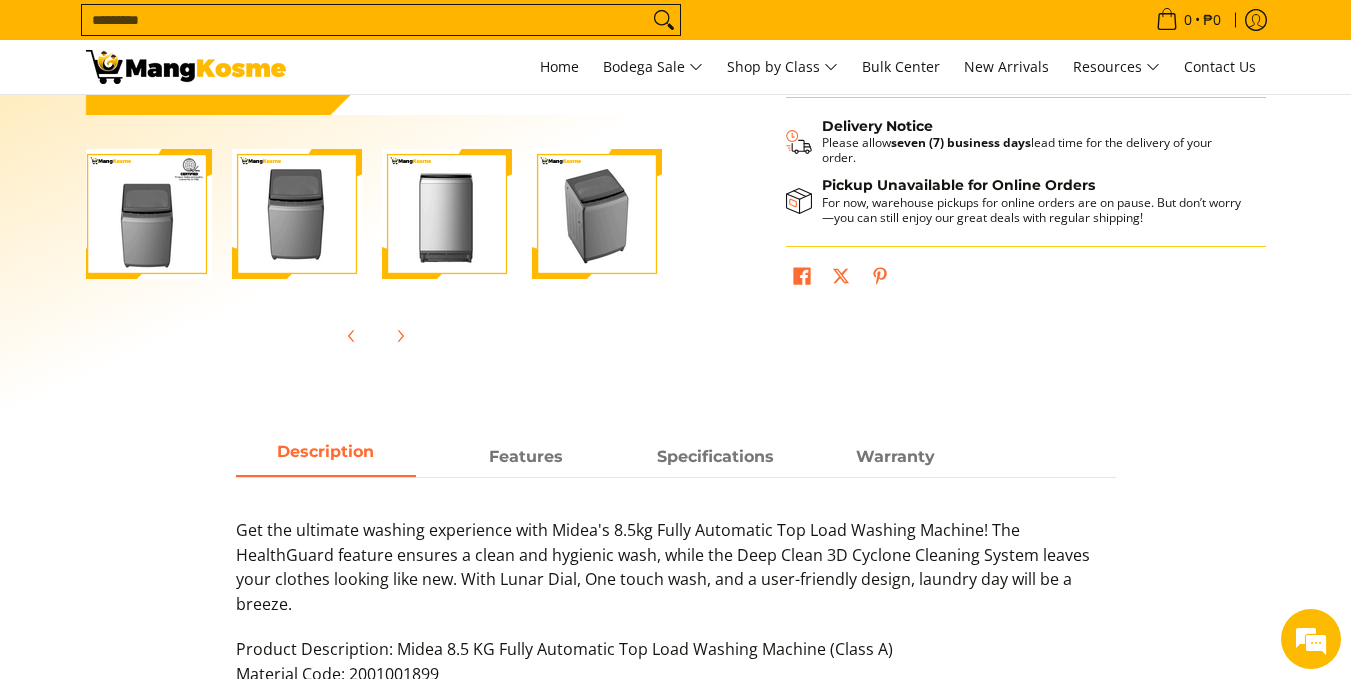 click at bounding box center [597, 214] 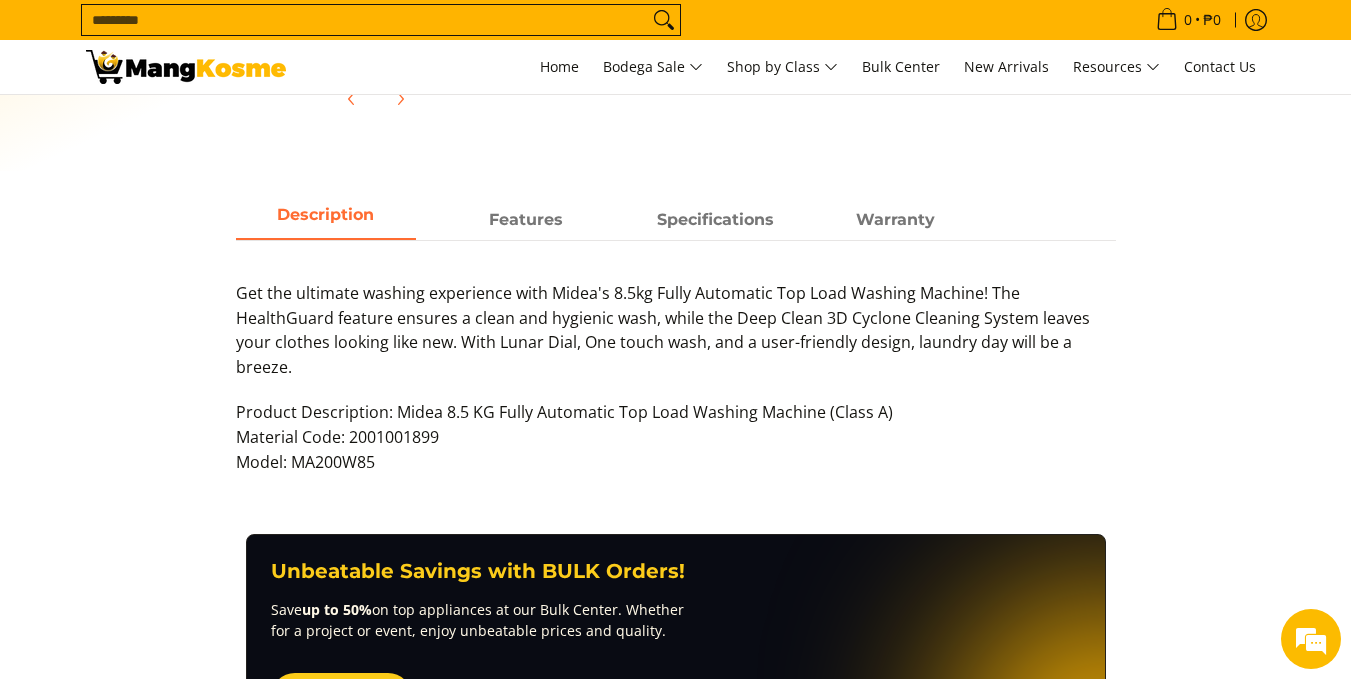 scroll, scrollTop: 1100, scrollLeft: 0, axis: vertical 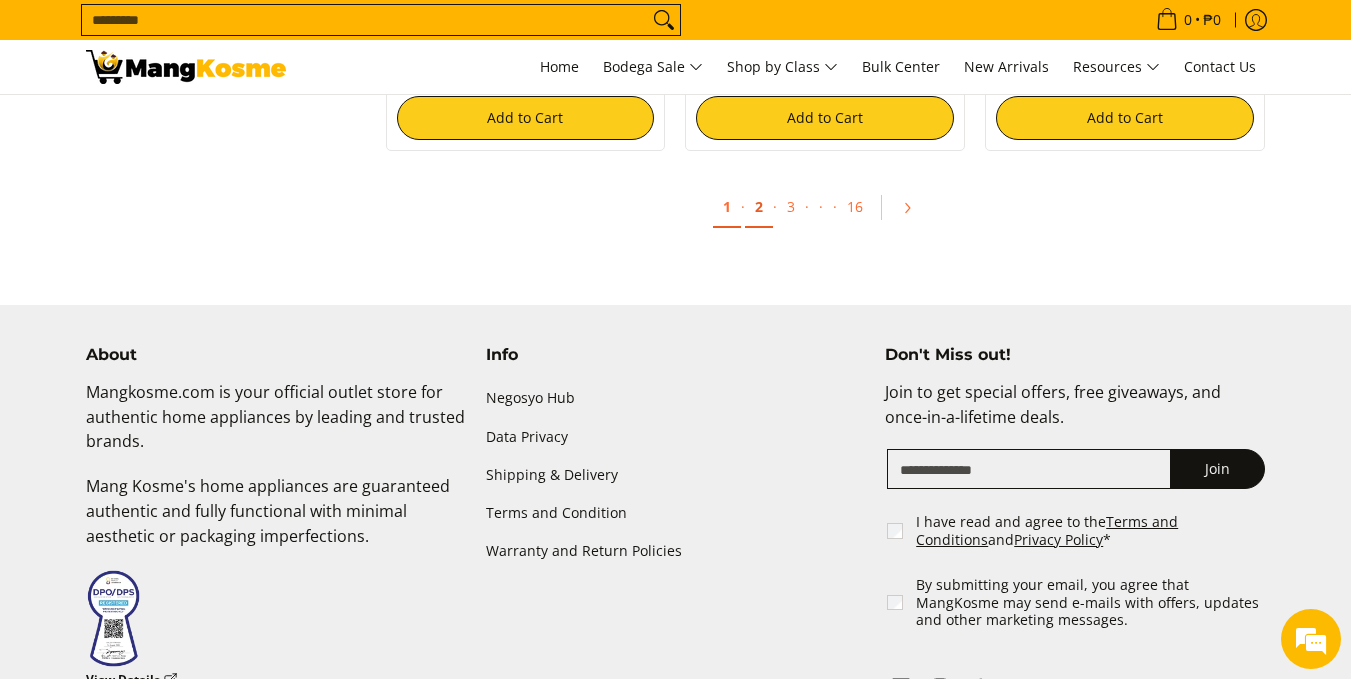 click on "2" at bounding box center [759, 207] 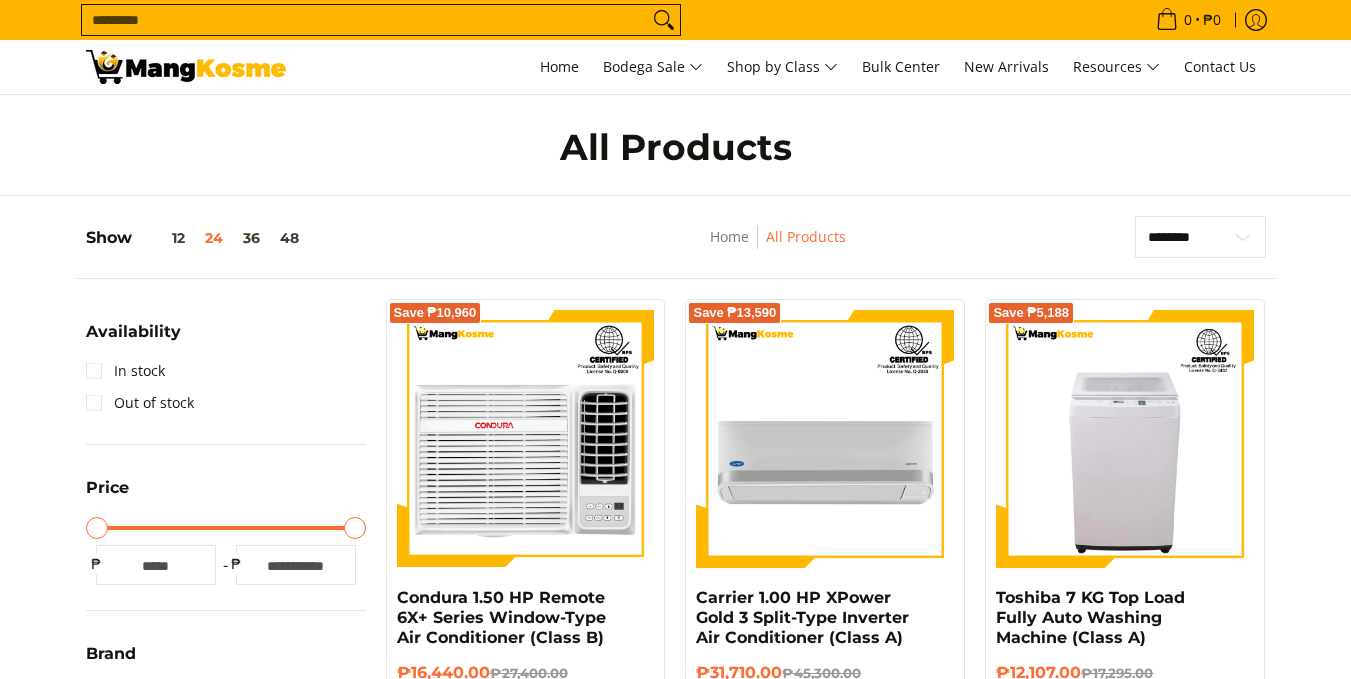 scroll, scrollTop: 0, scrollLeft: 0, axis: both 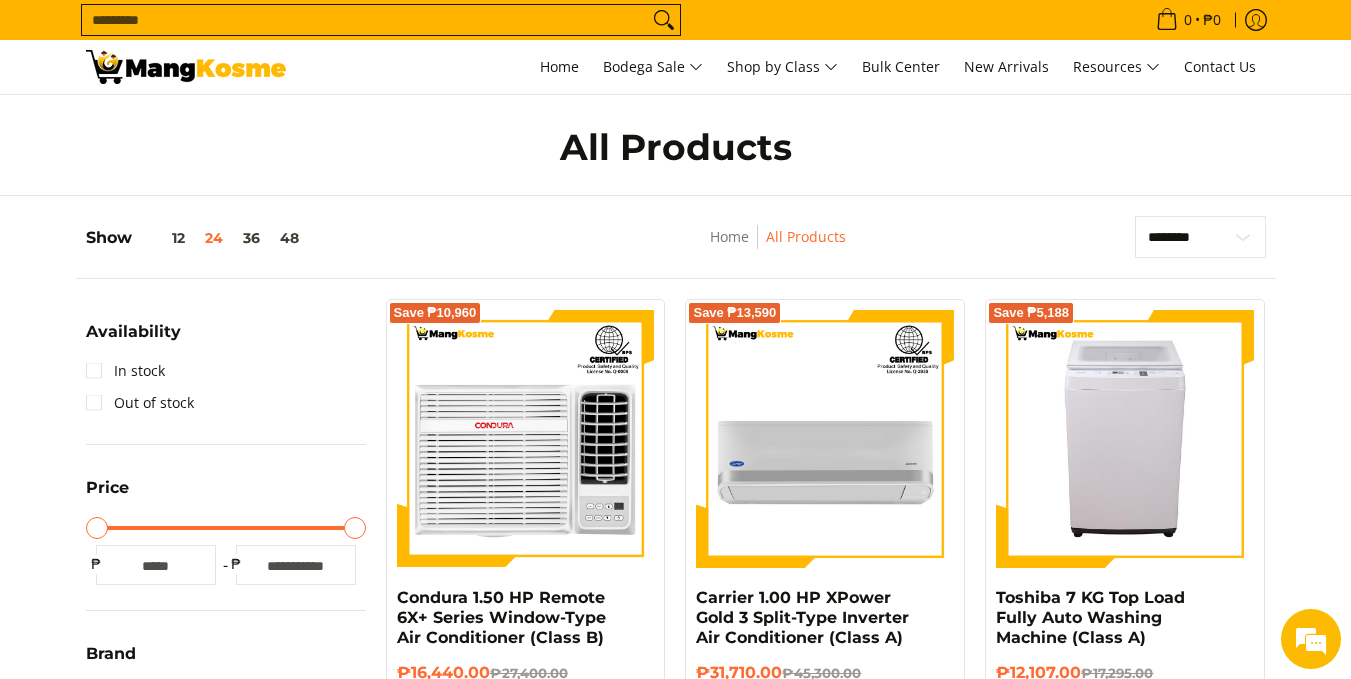 click at bounding box center (1125, 439) 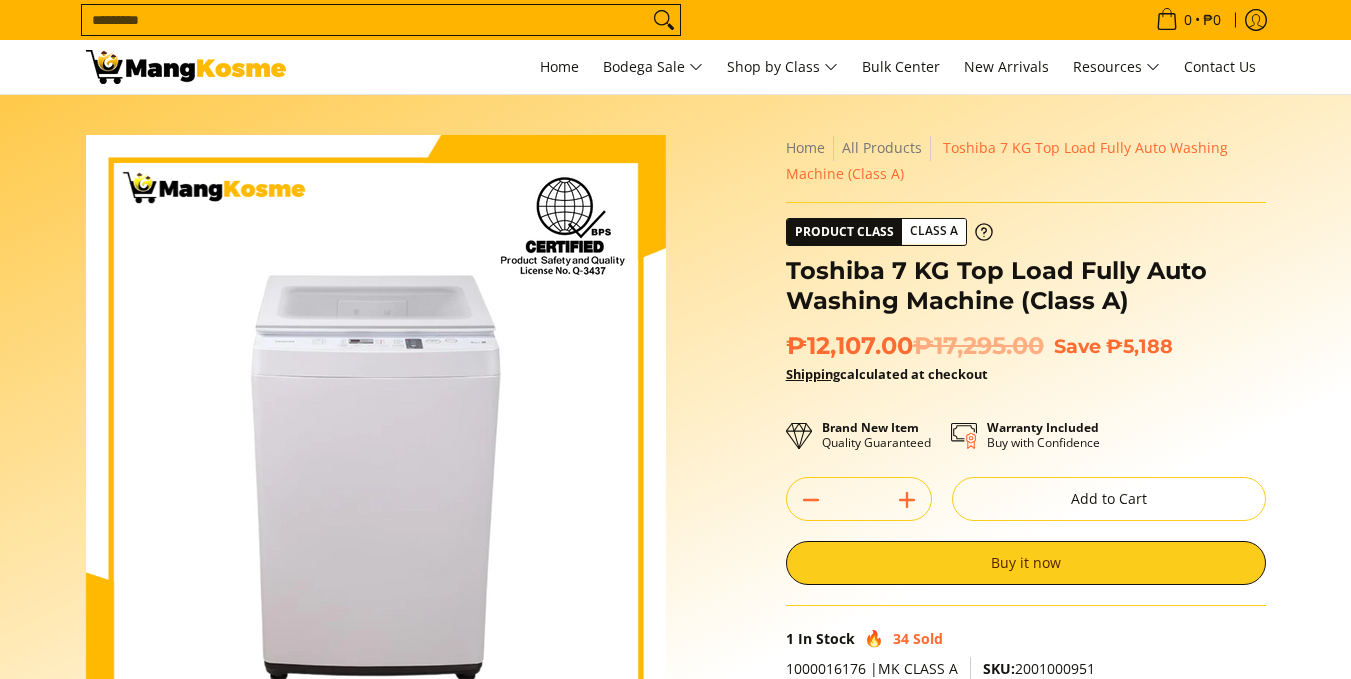 scroll, scrollTop: 0, scrollLeft: 0, axis: both 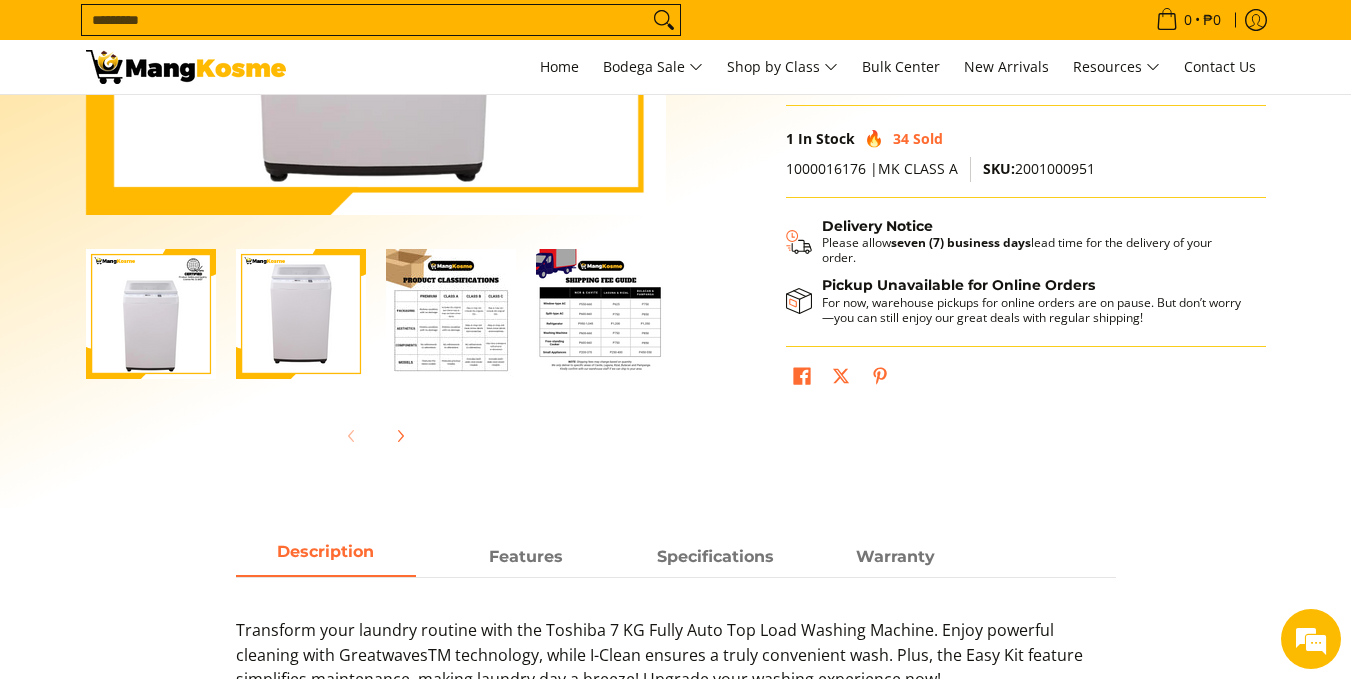 click at bounding box center [301, 314] 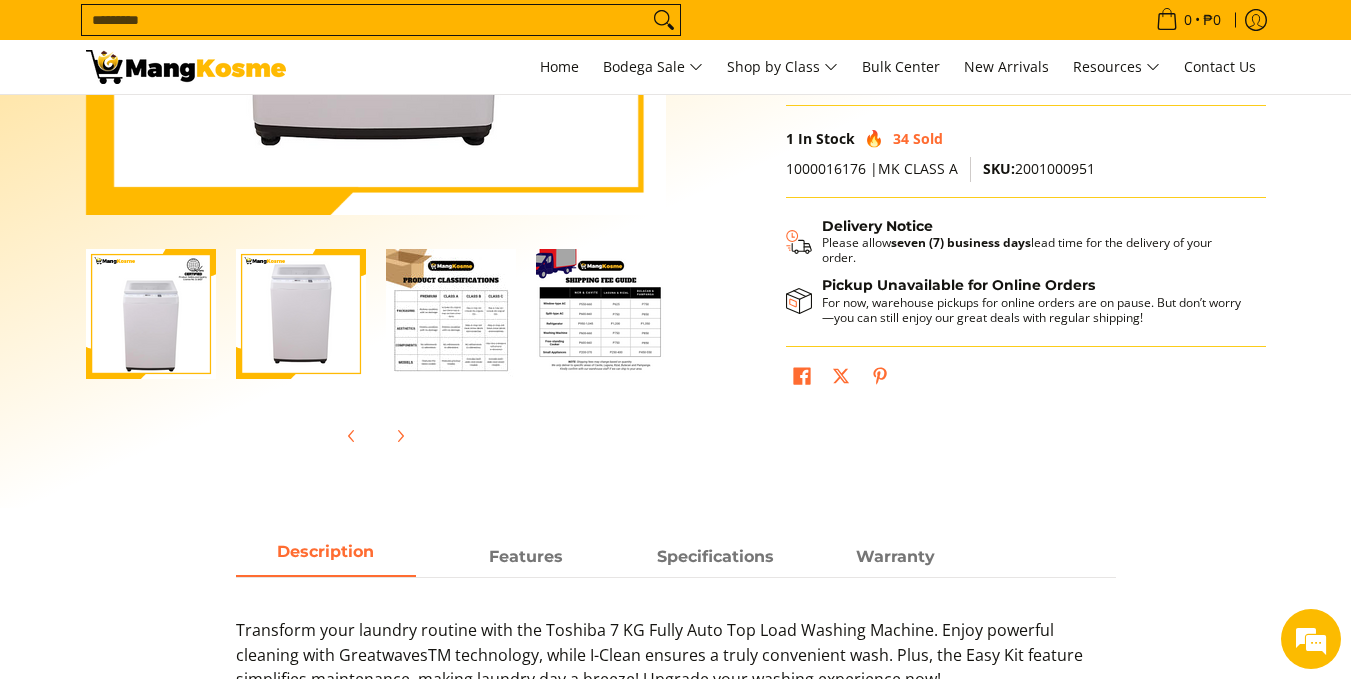 scroll, scrollTop: 0, scrollLeft: 3, axis: horizontal 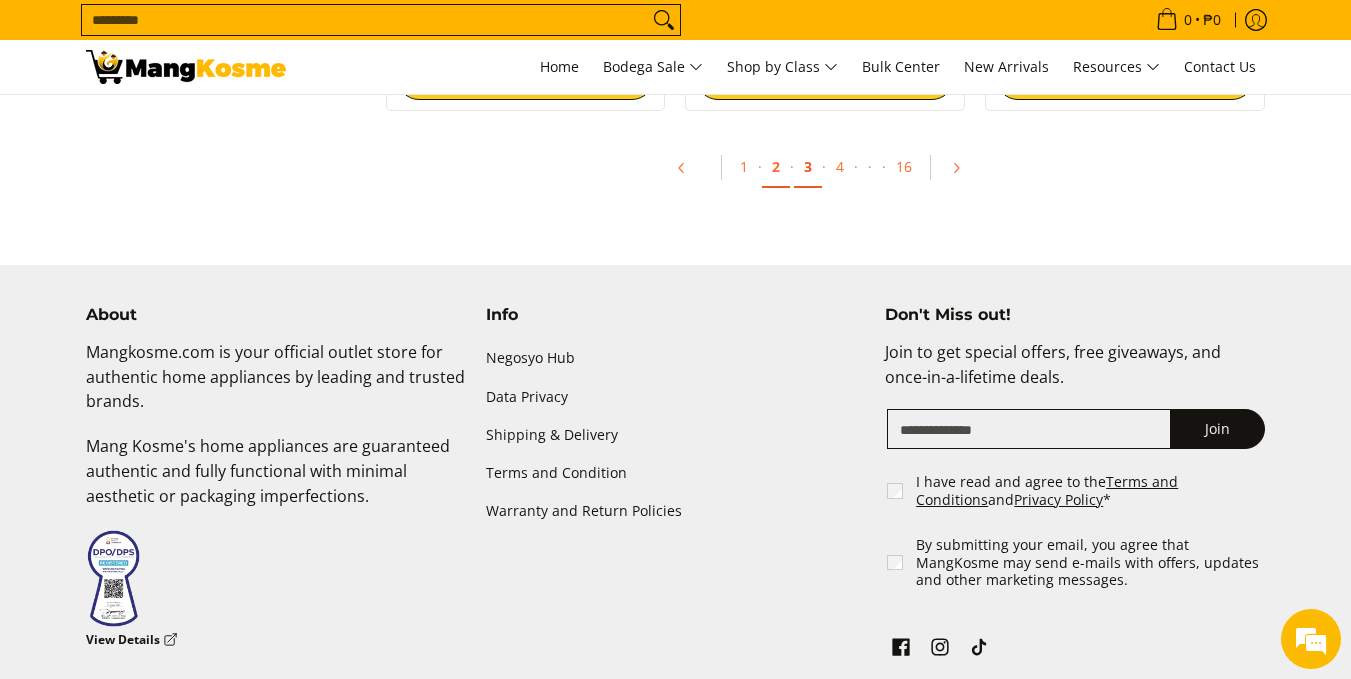 click on "3" at bounding box center (808, 167) 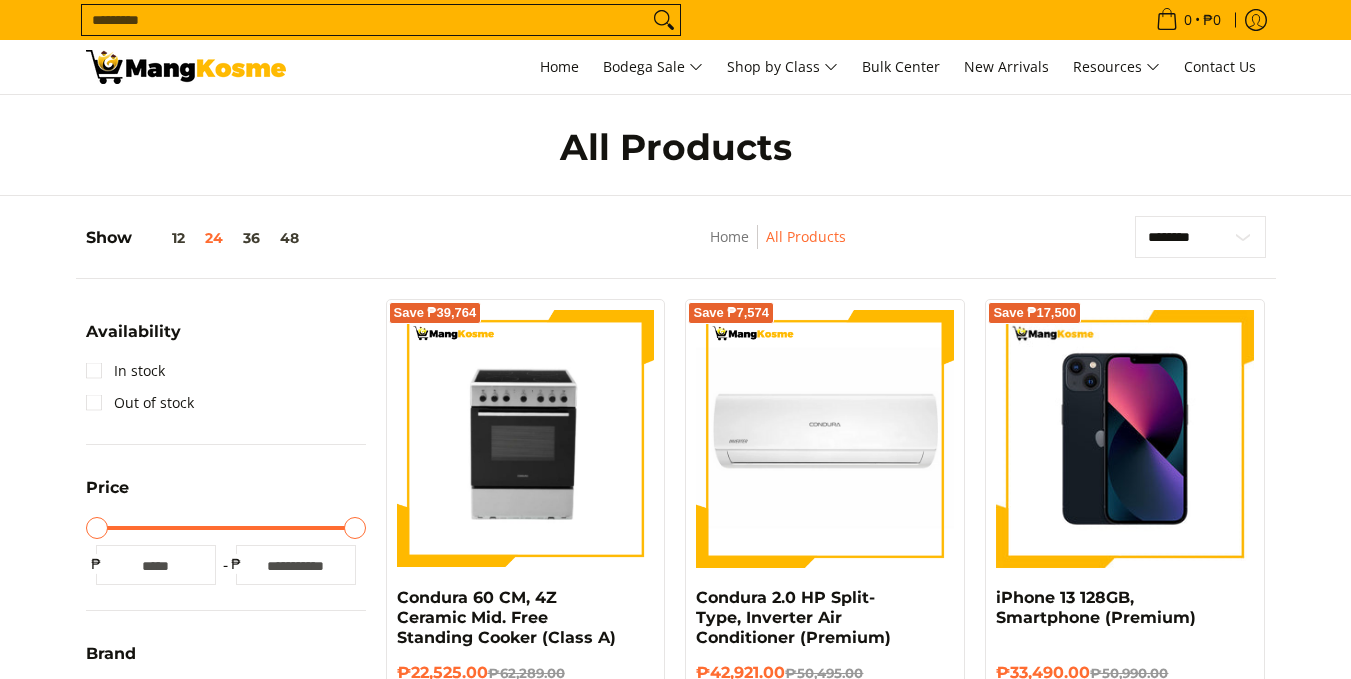 scroll, scrollTop: 0, scrollLeft: 0, axis: both 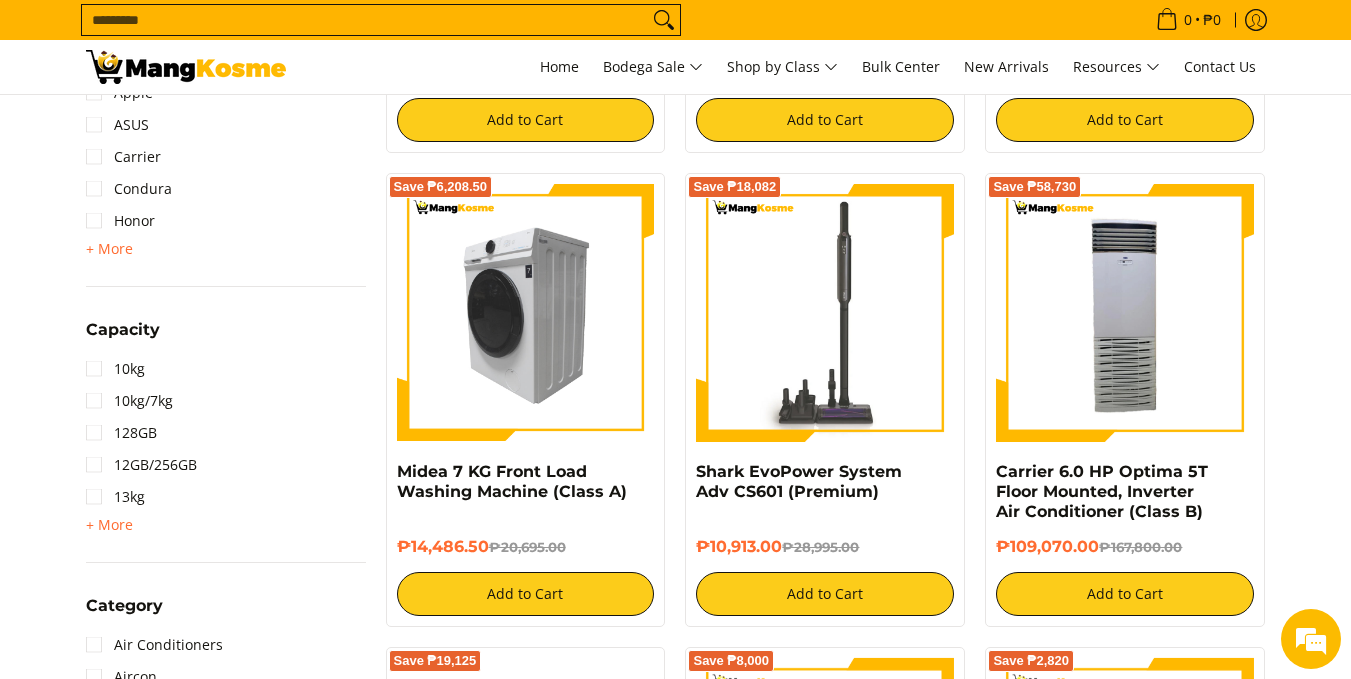 click at bounding box center [526, 313] 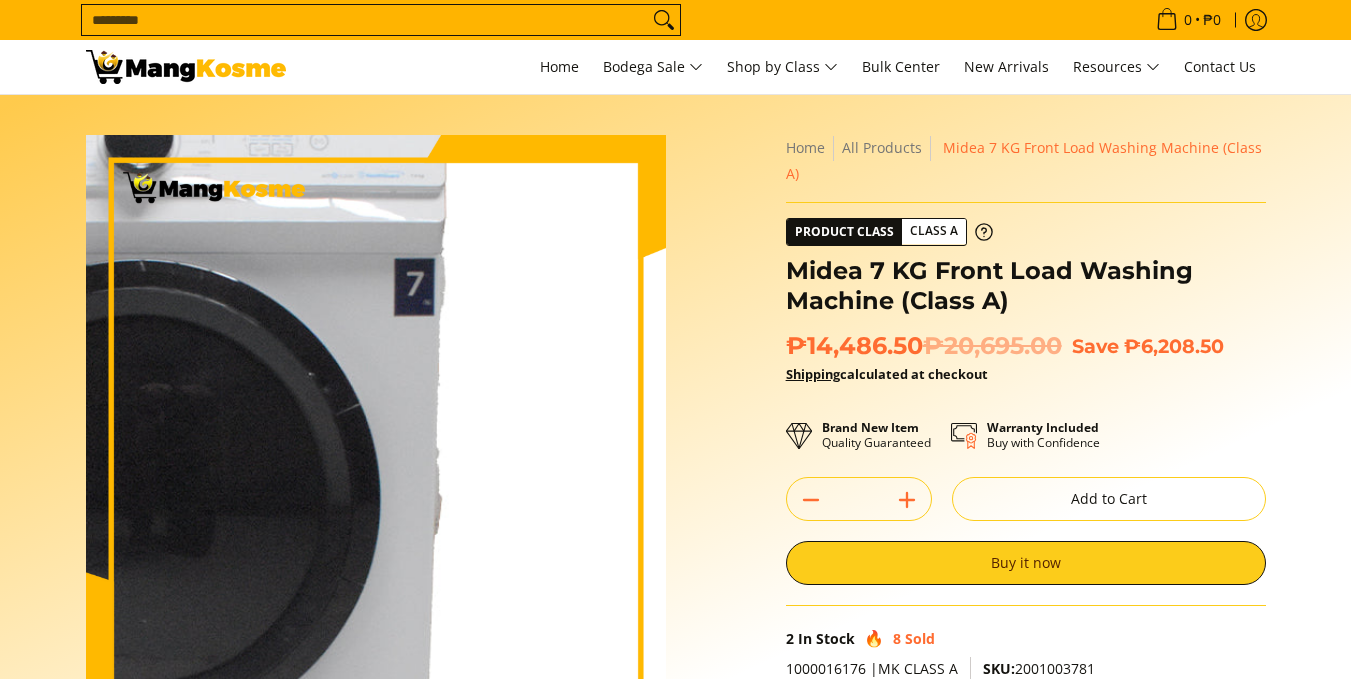 scroll, scrollTop: 0, scrollLeft: 0, axis: both 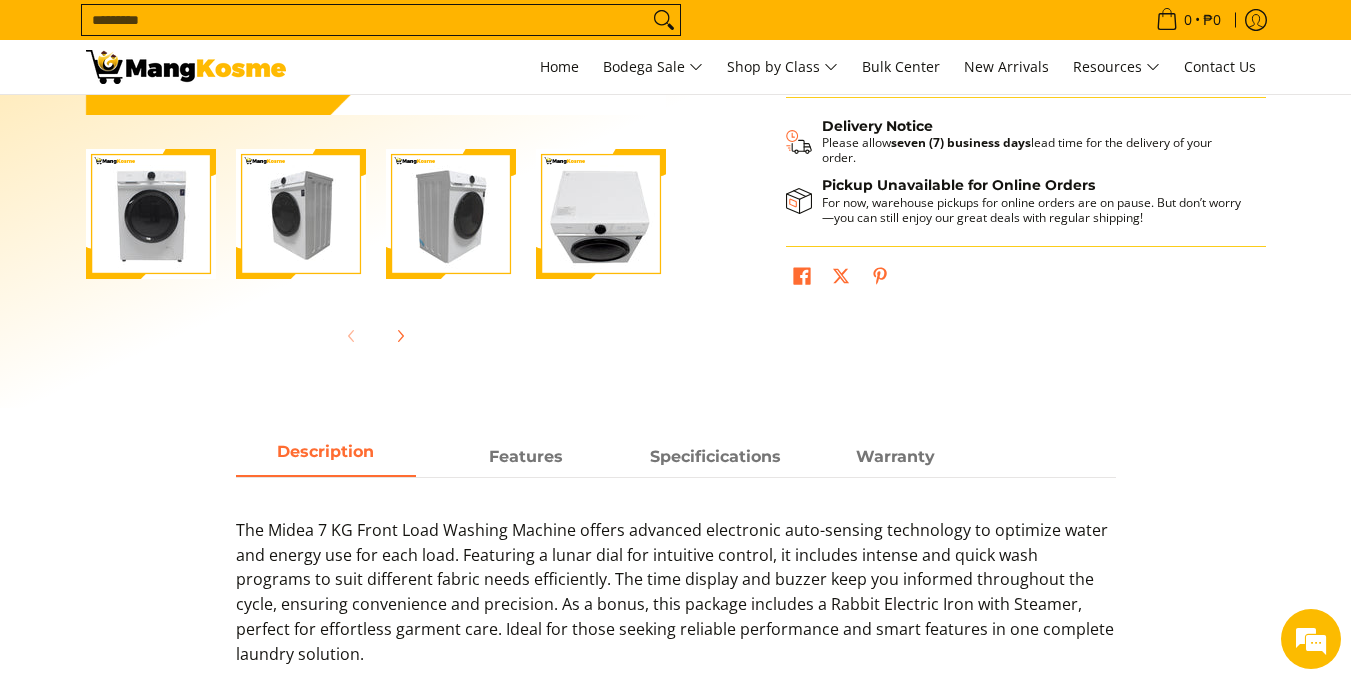 click at bounding box center (301, 214) 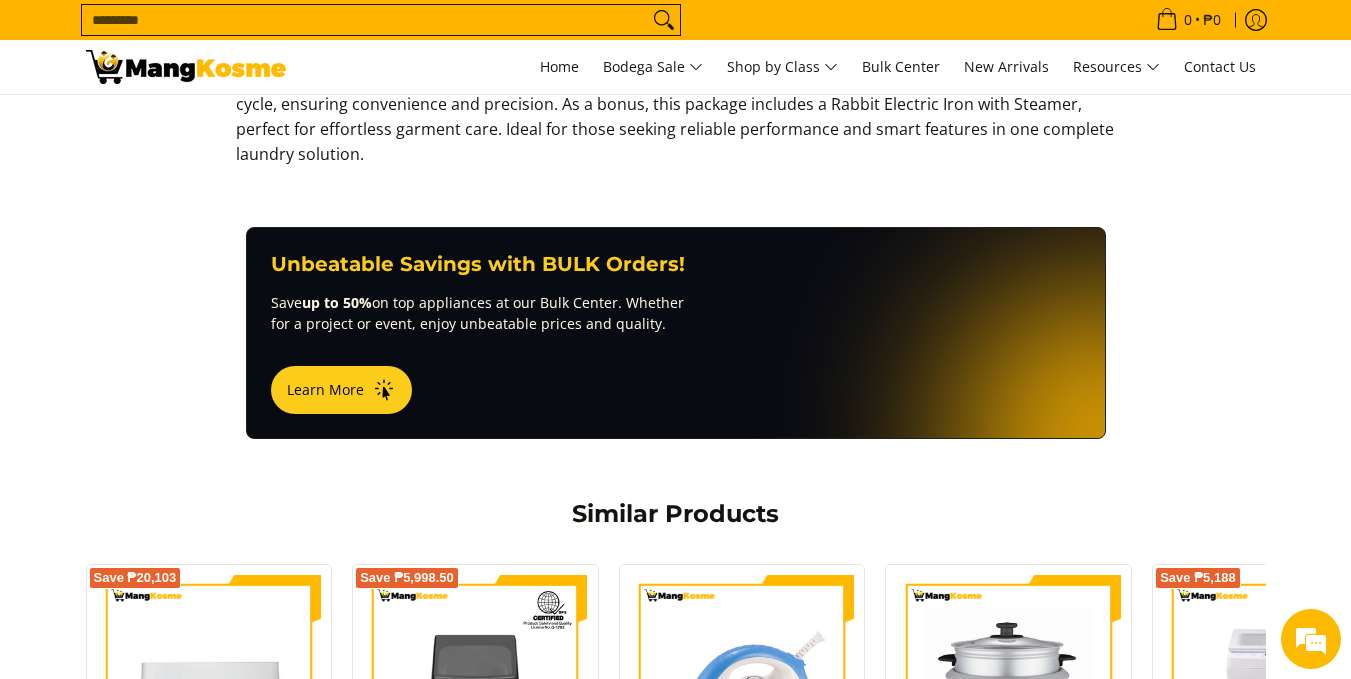 scroll, scrollTop: 900, scrollLeft: 0, axis: vertical 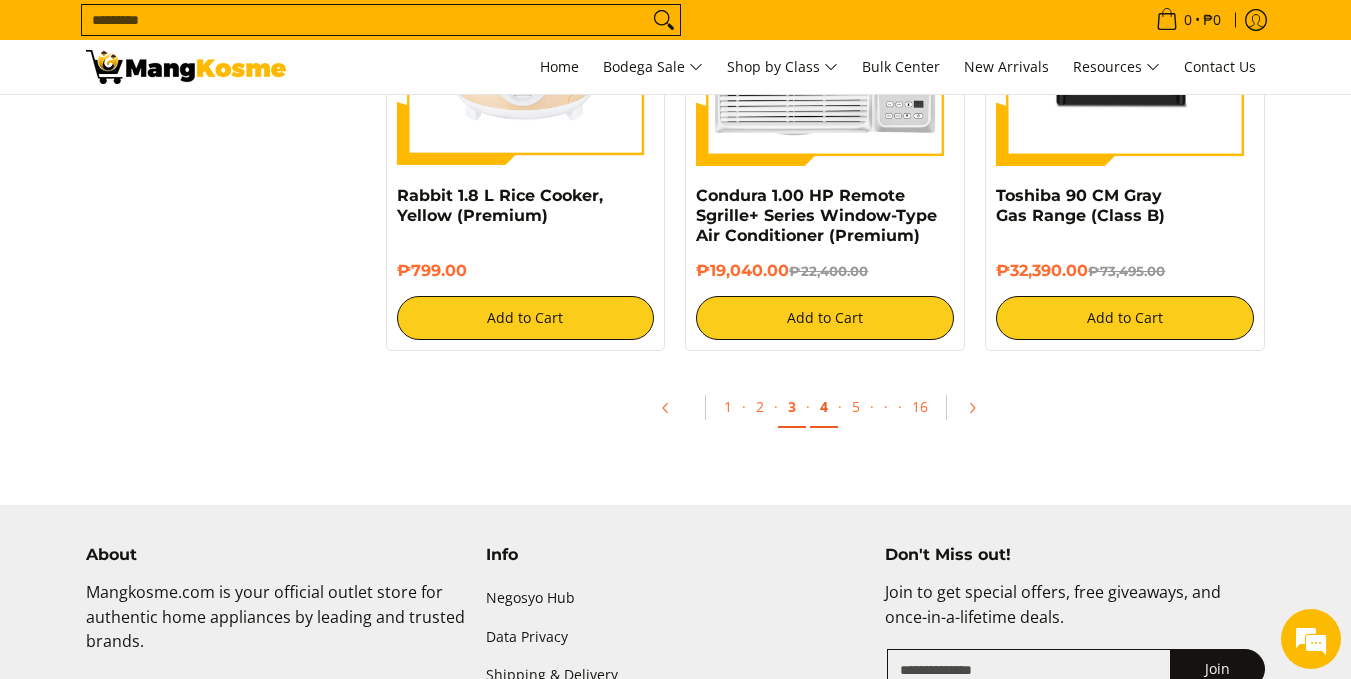 click on "4" at bounding box center (824, 407) 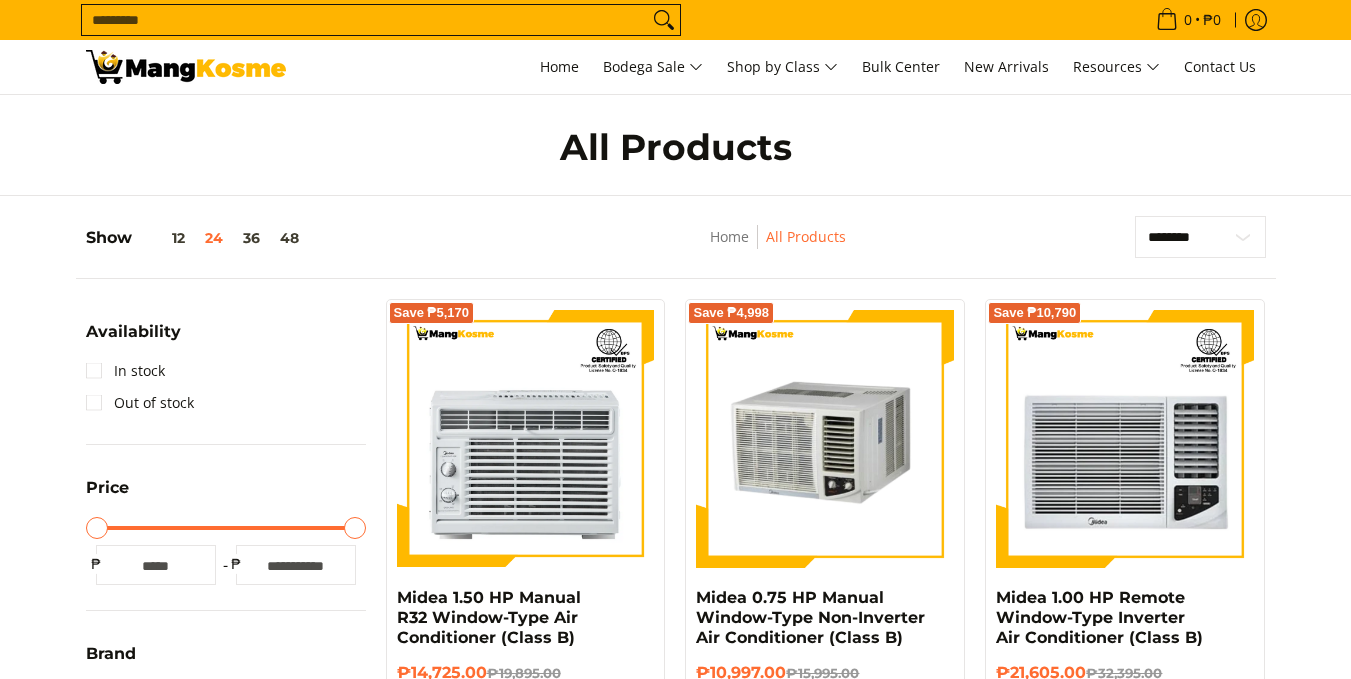 scroll, scrollTop: 302, scrollLeft: 0, axis: vertical 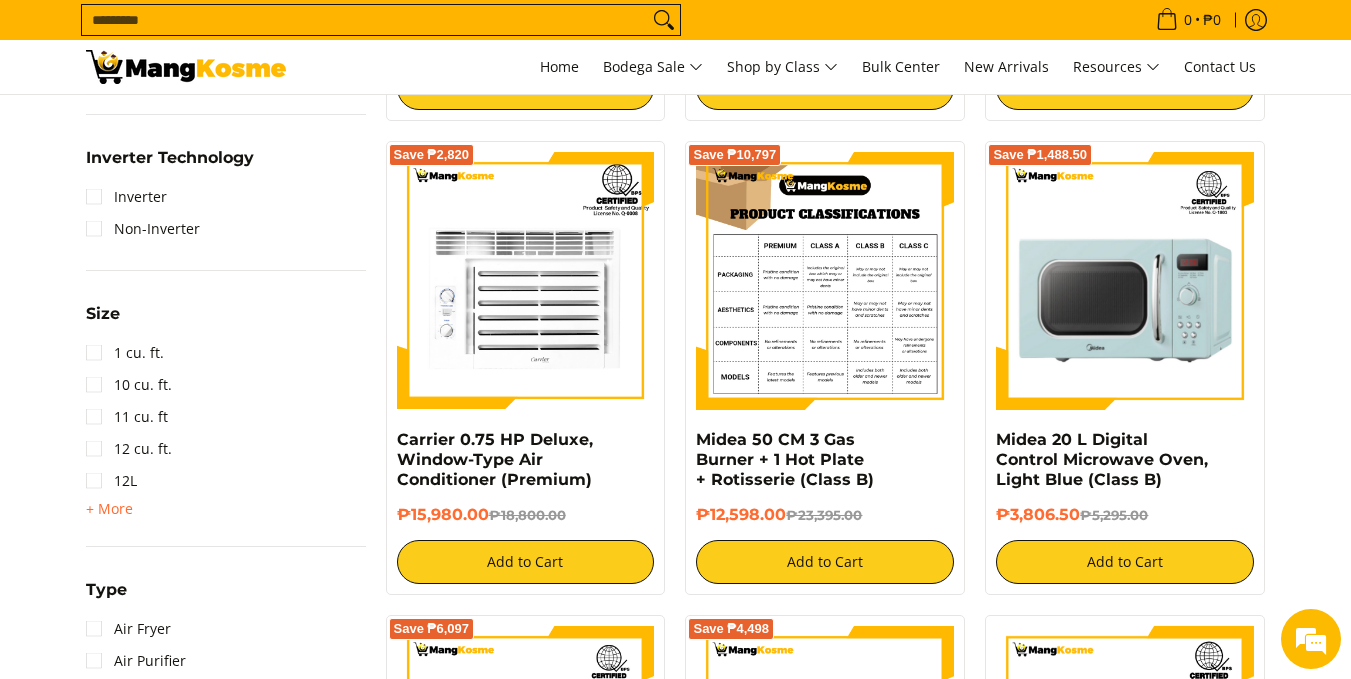 click at bounding box center (825, 281) 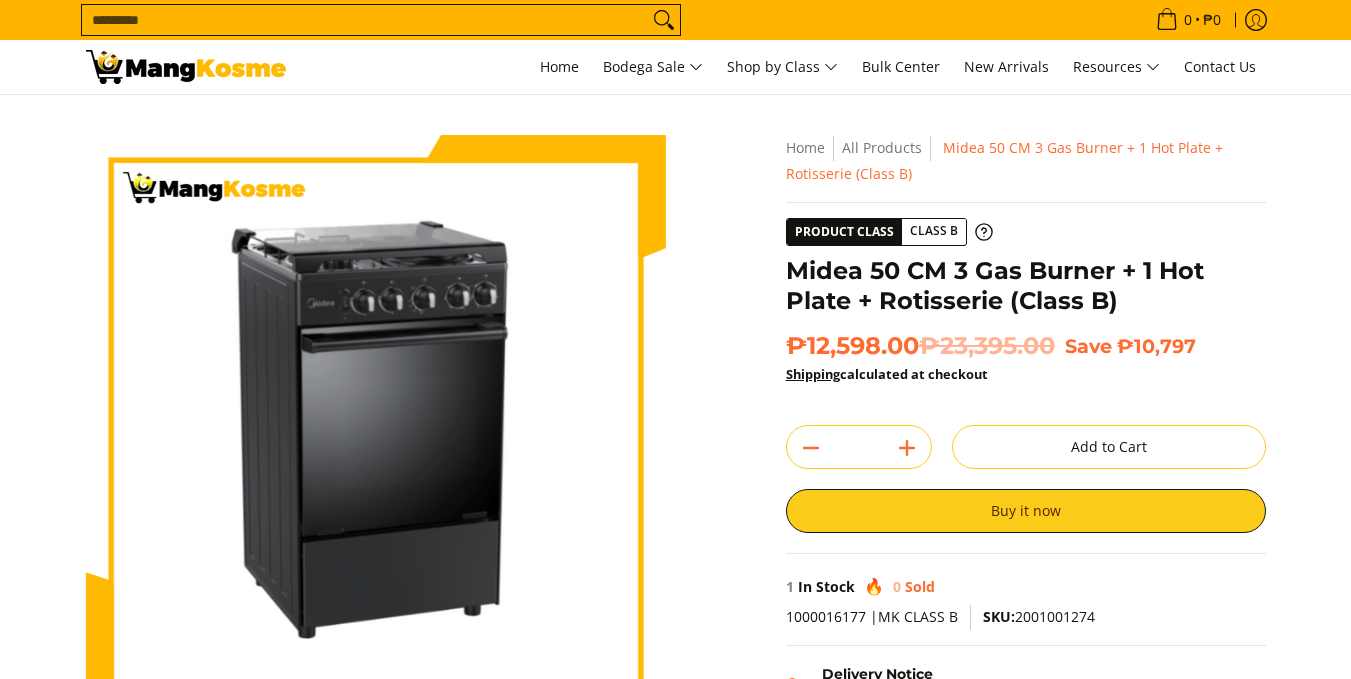 scroll, scrollTop: 0, scrollLeft: 0, axis: both 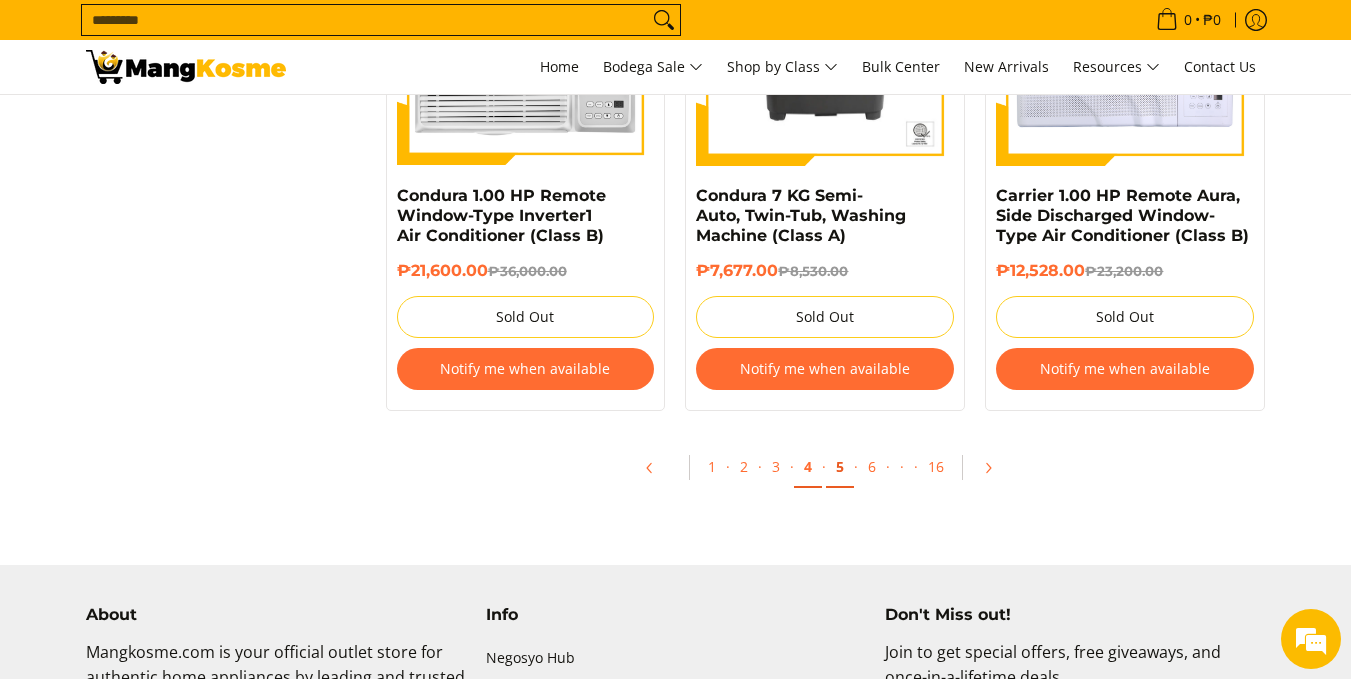 click on "5" at bounding box center [840, 467] 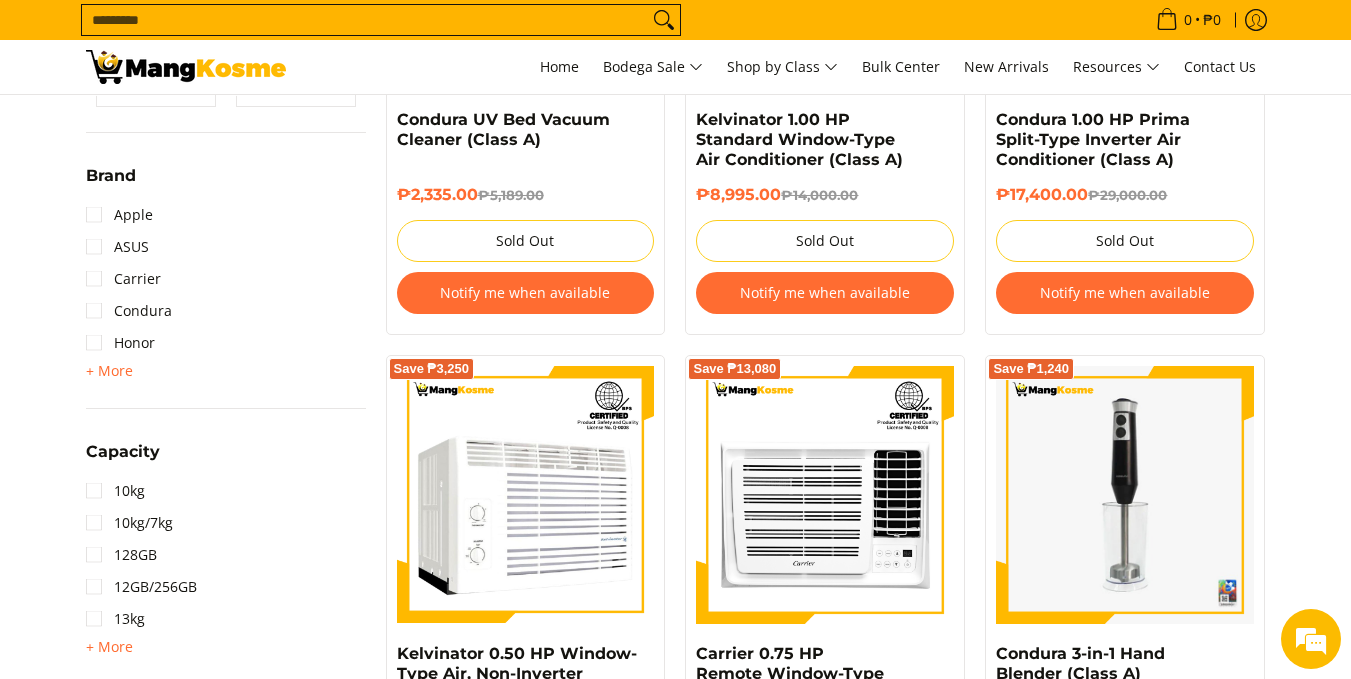 scroll, scrollTop: 500, scrollLeft: 0, axis: vertical 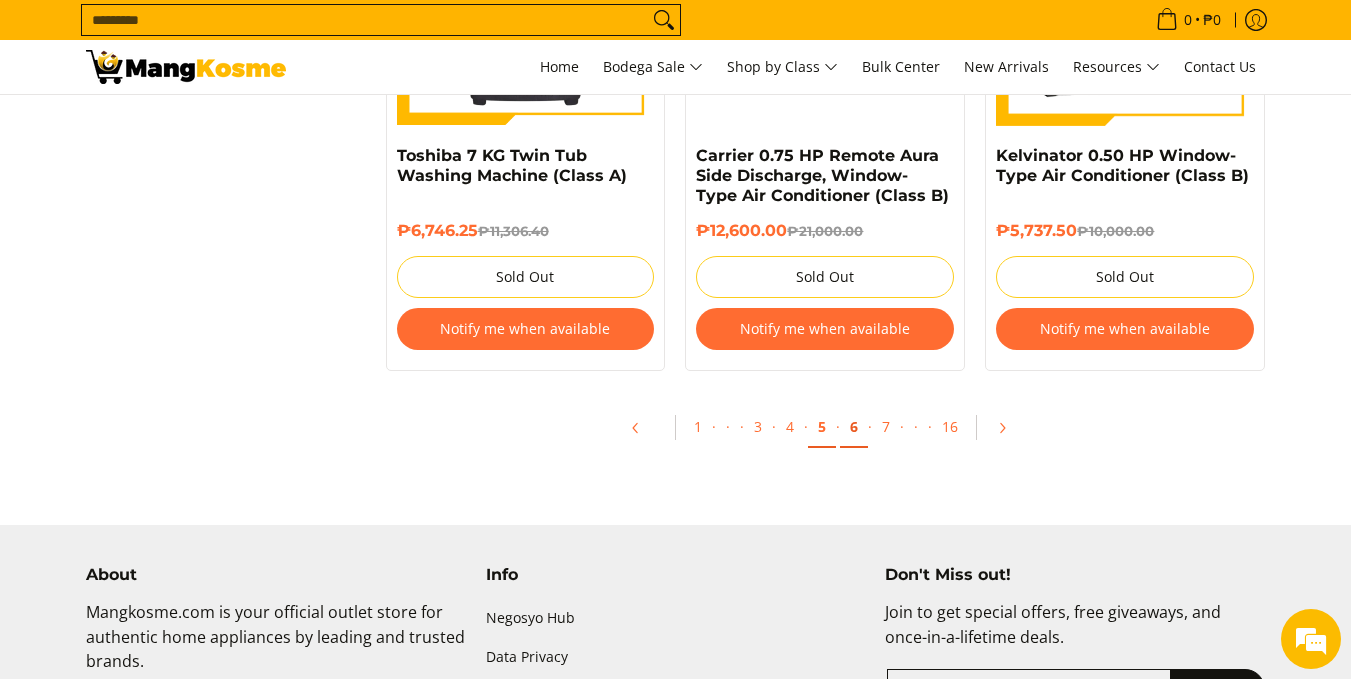 click on "6" at bounding box center [854, 427] 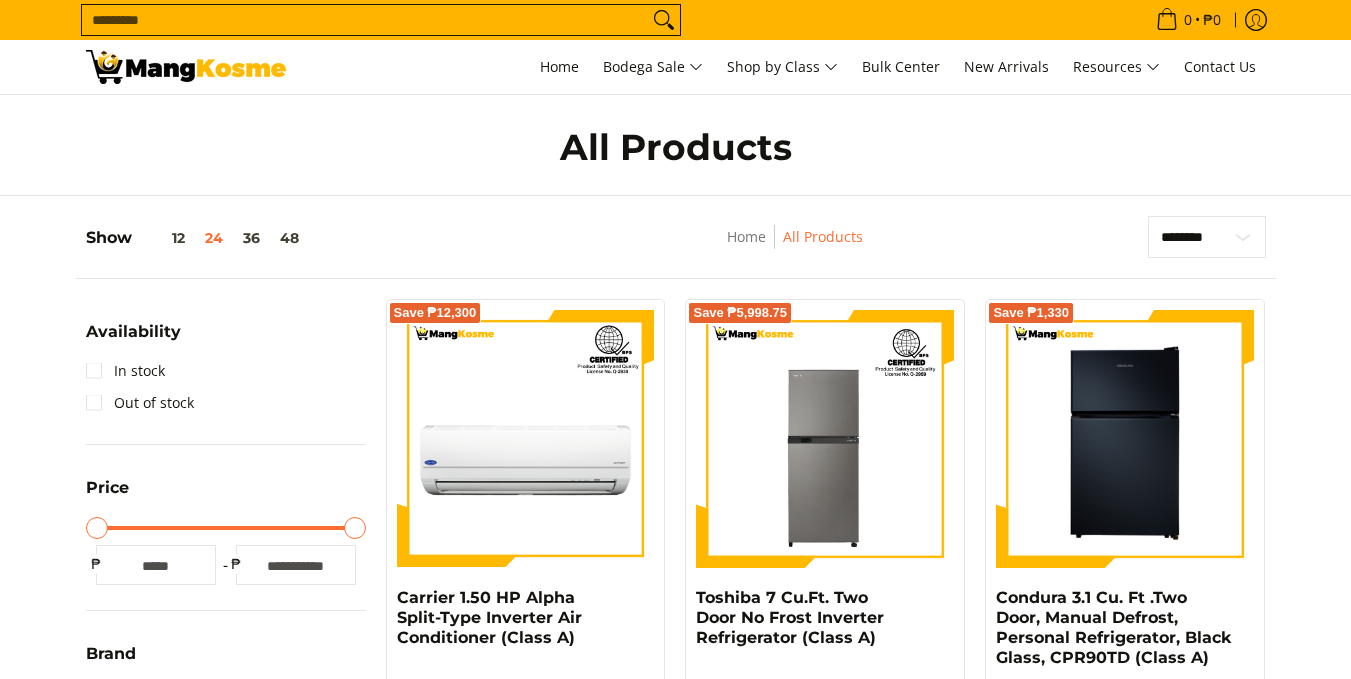 scroll, scrollTop: 700, scrollLeft: 0, axis: vertical 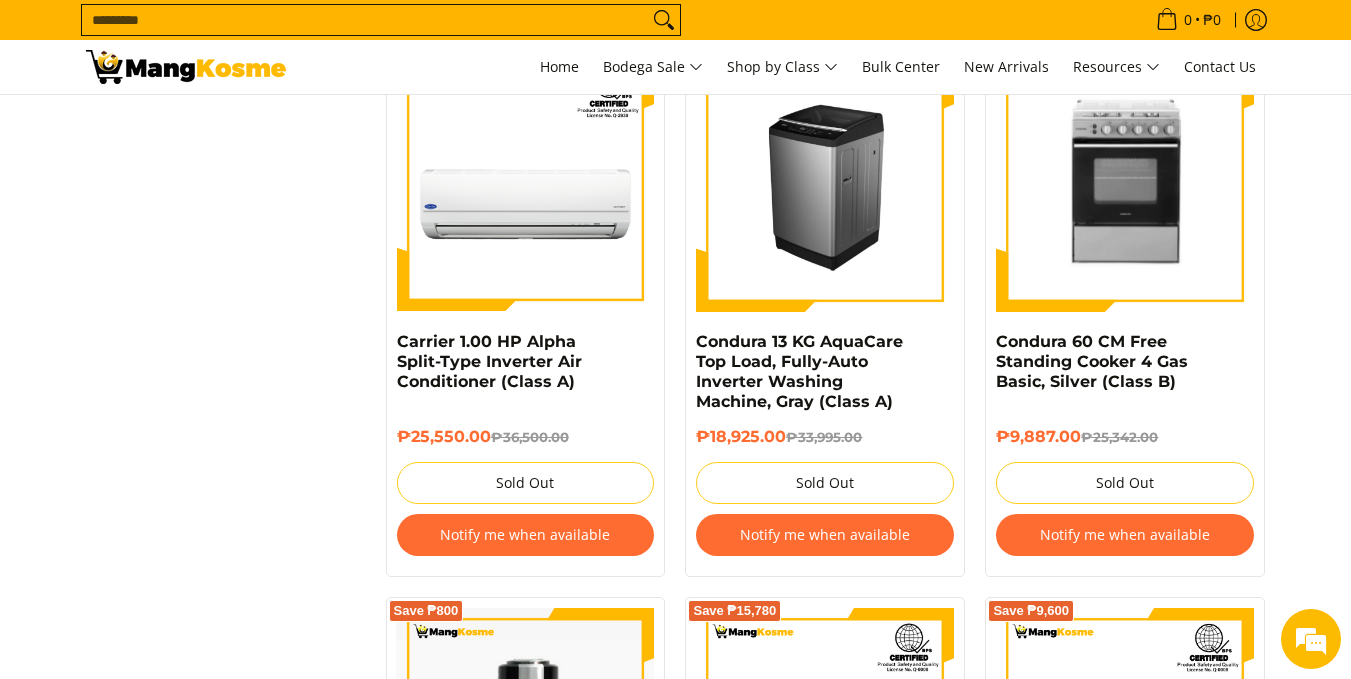 click at bounding box center (825, 183) 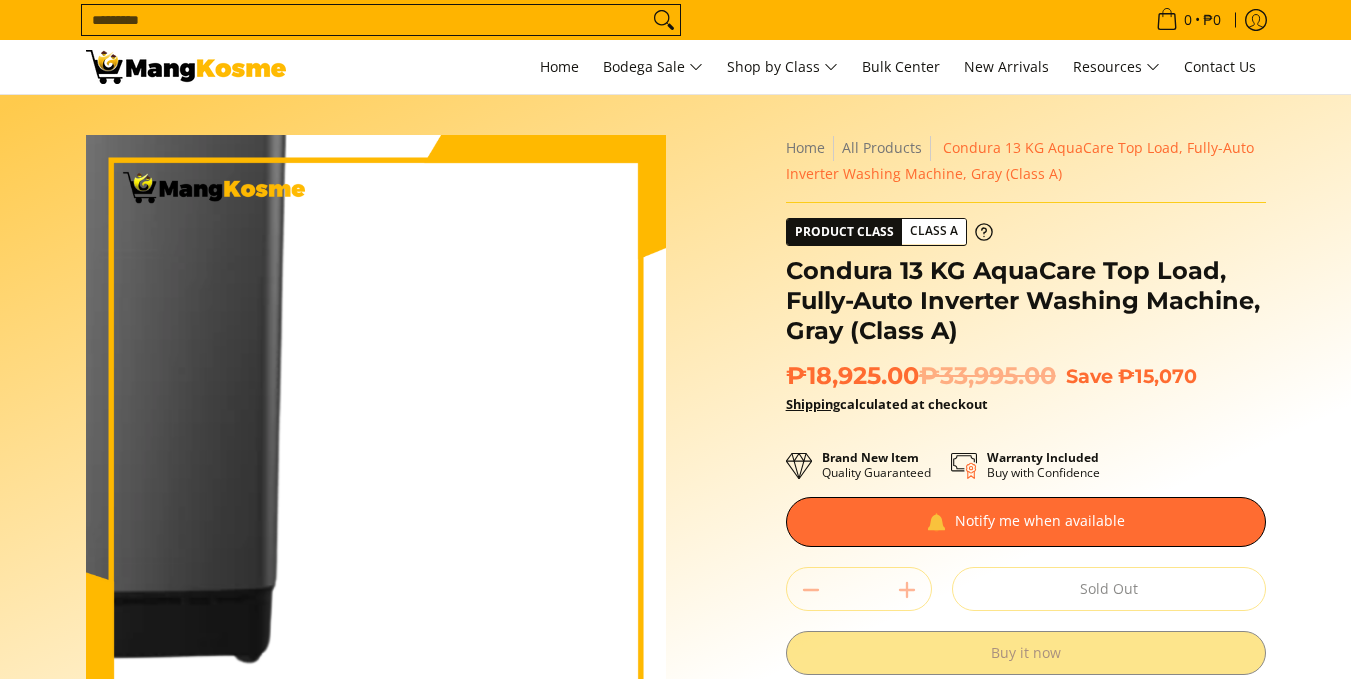 scroll, scrollTop: 0, scrollLeft: 0, axis: both 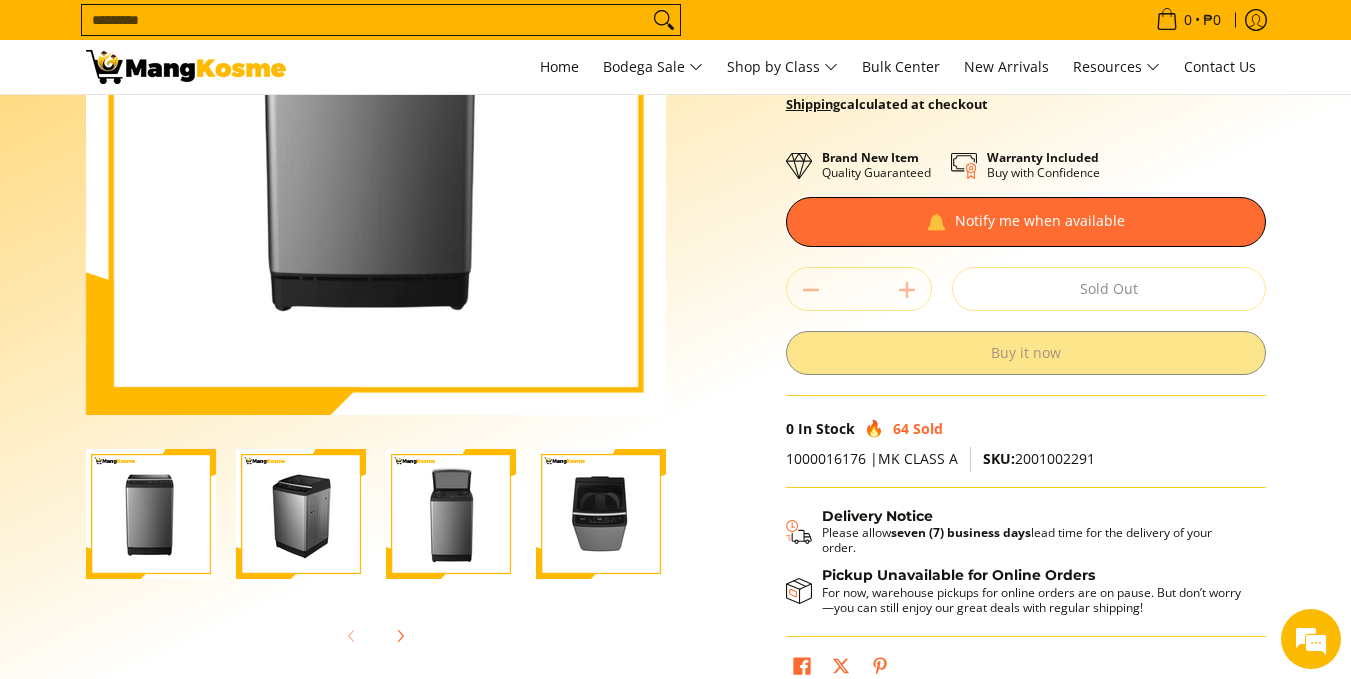 click at bounding box center [301, 514] 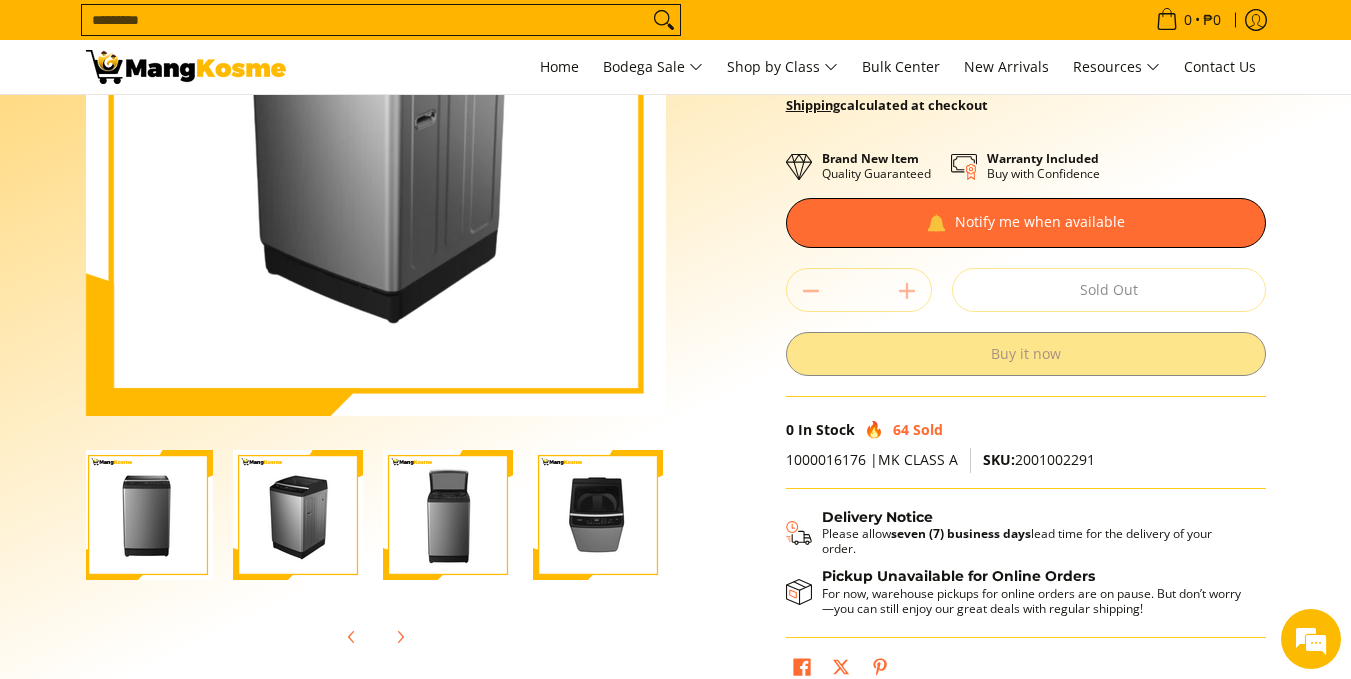 scroll, scrollTop: 300, scrollLeft: 0, axis: vertical 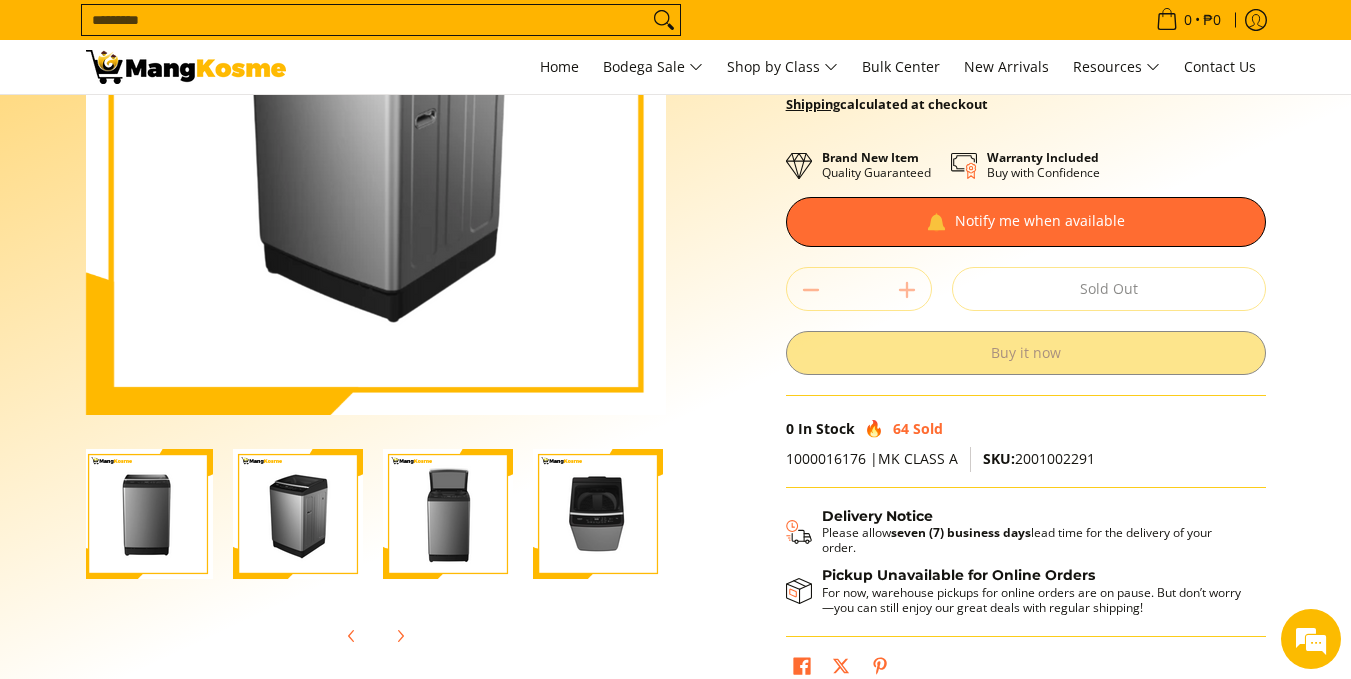 click at bounding box center (448, 514) 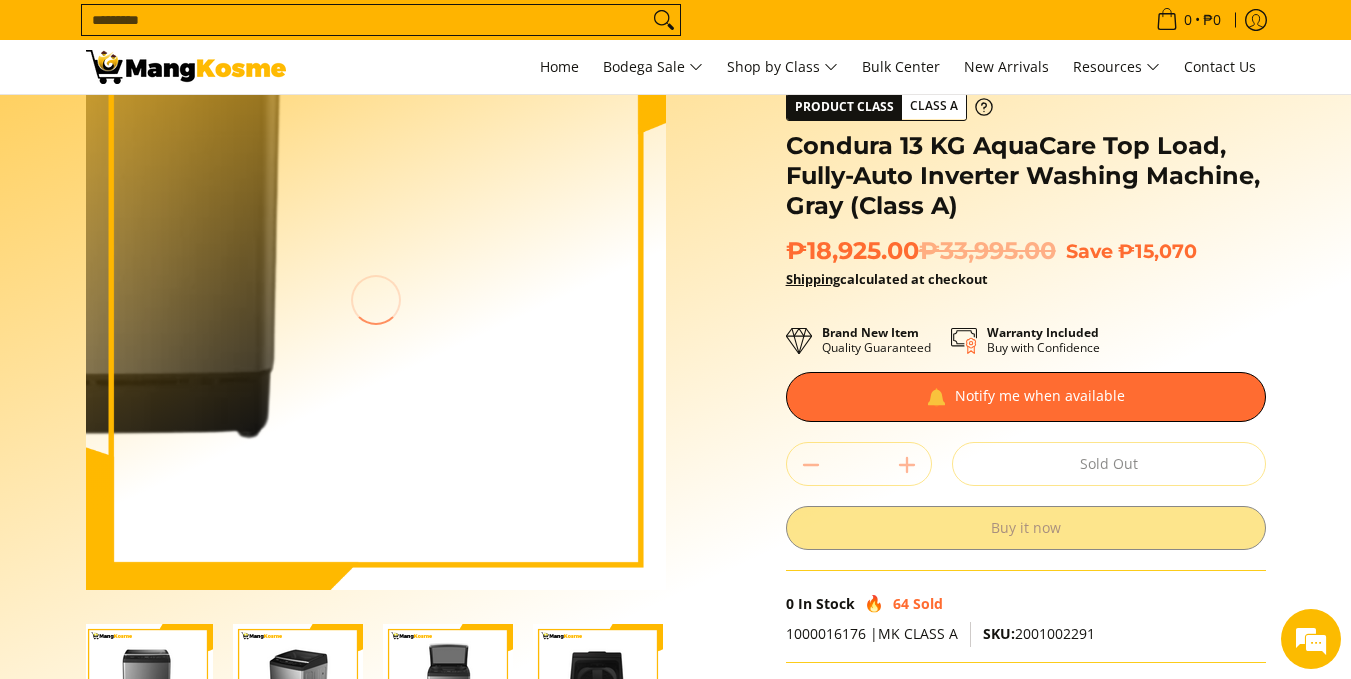 scroll, scrollTop: 400, scrollLeft: 0, axis: vertical 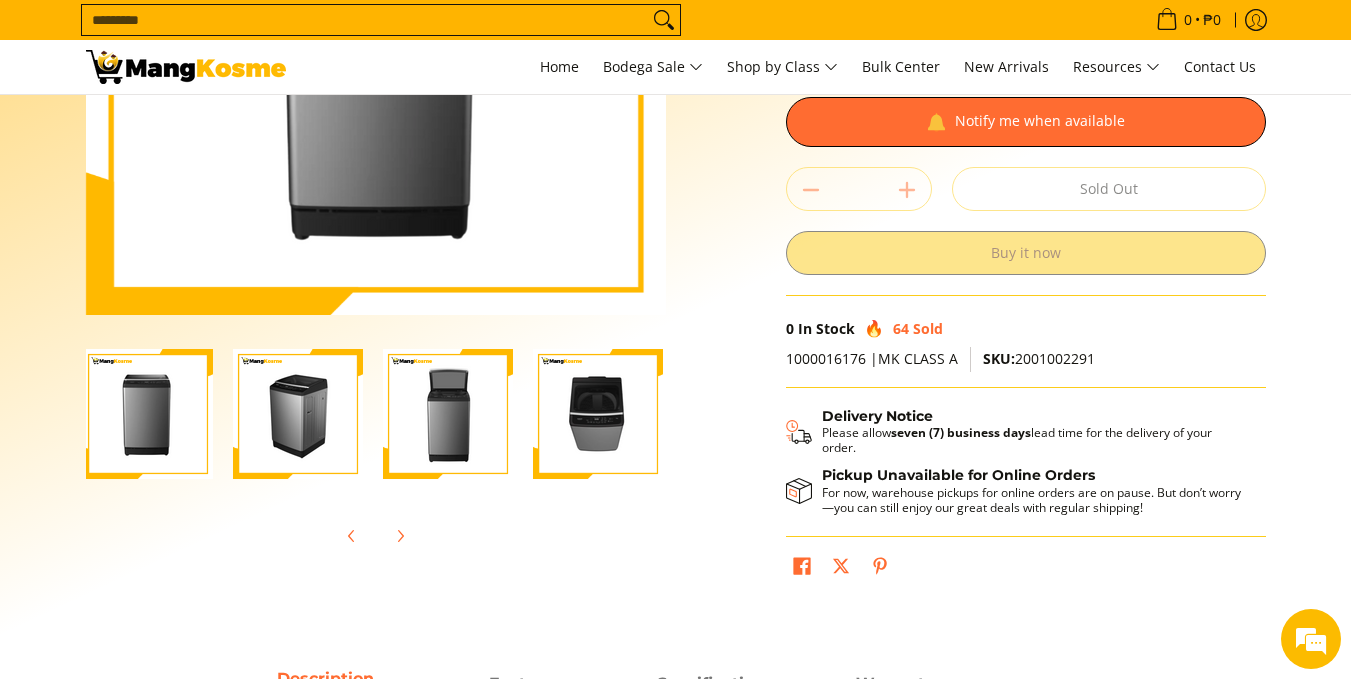 click at bounding box center [598, 414] 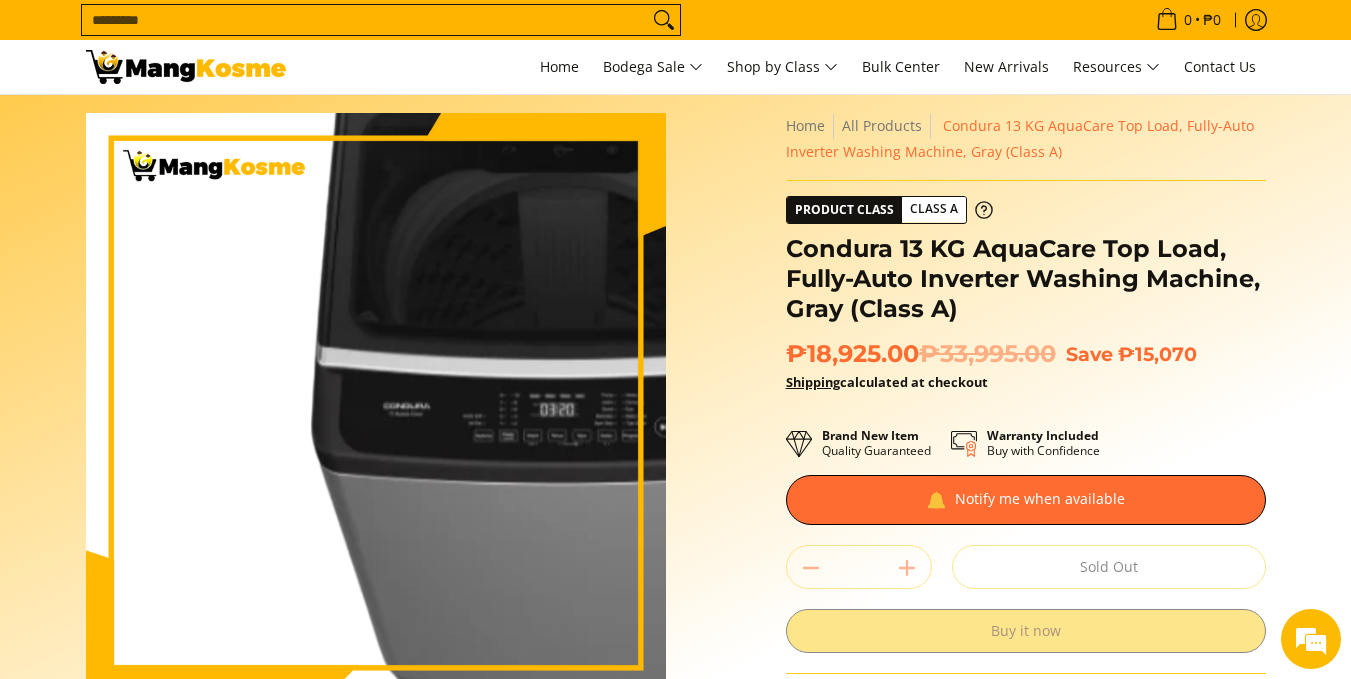 scroll, scrollTop: 0, scrollLeft: 0, axis: both 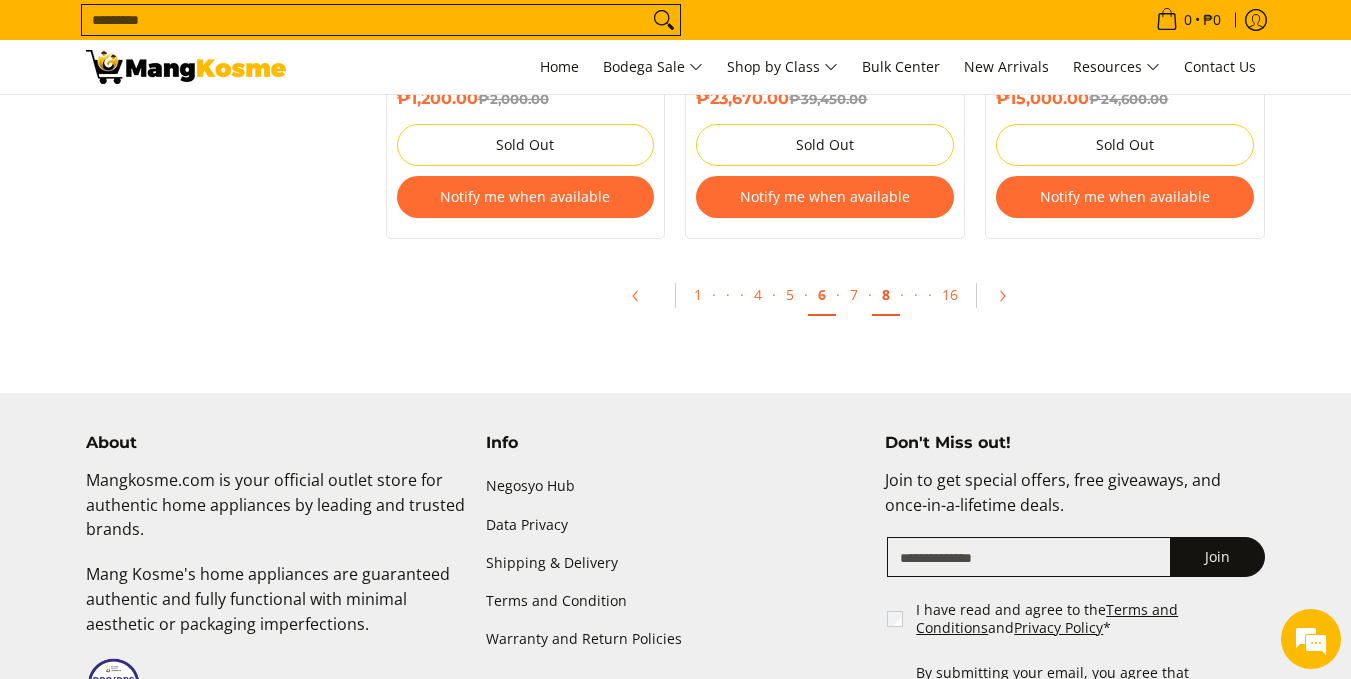 click on "8" at bounding box center (886, 295) 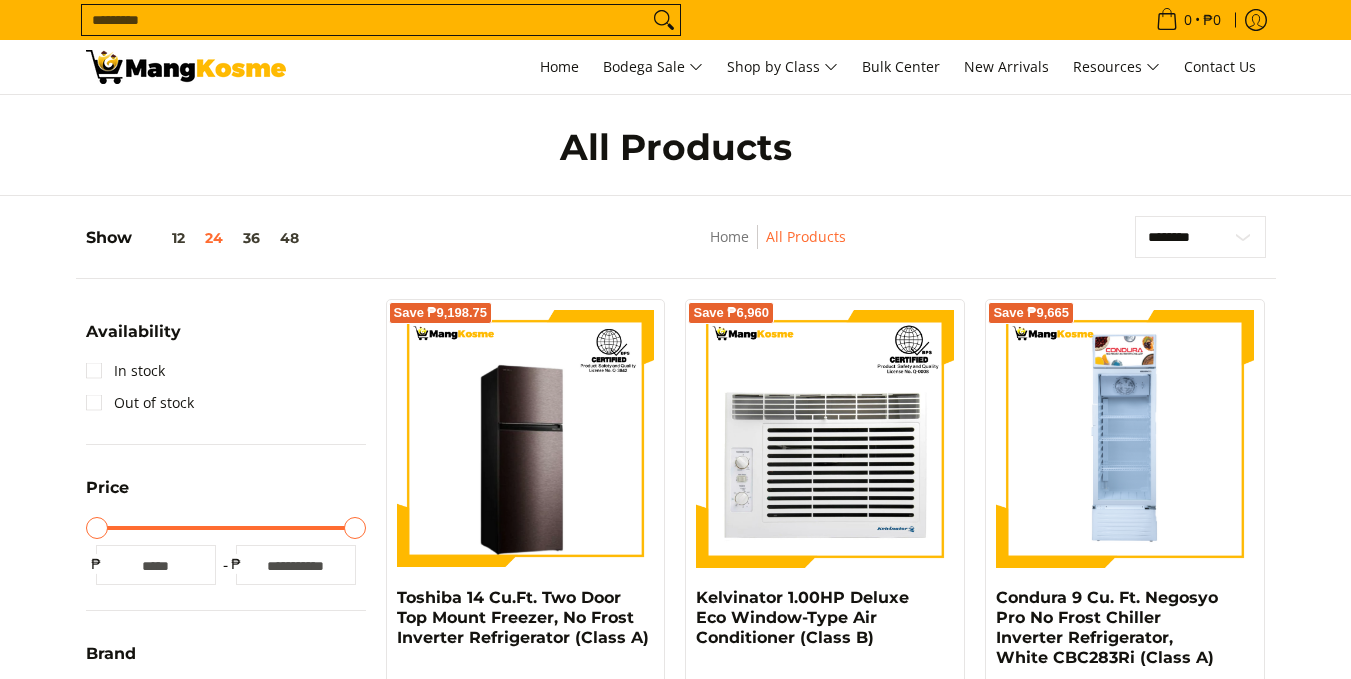 scroll, scrollTop: 287, scrollLeft: 0, axis: vertical 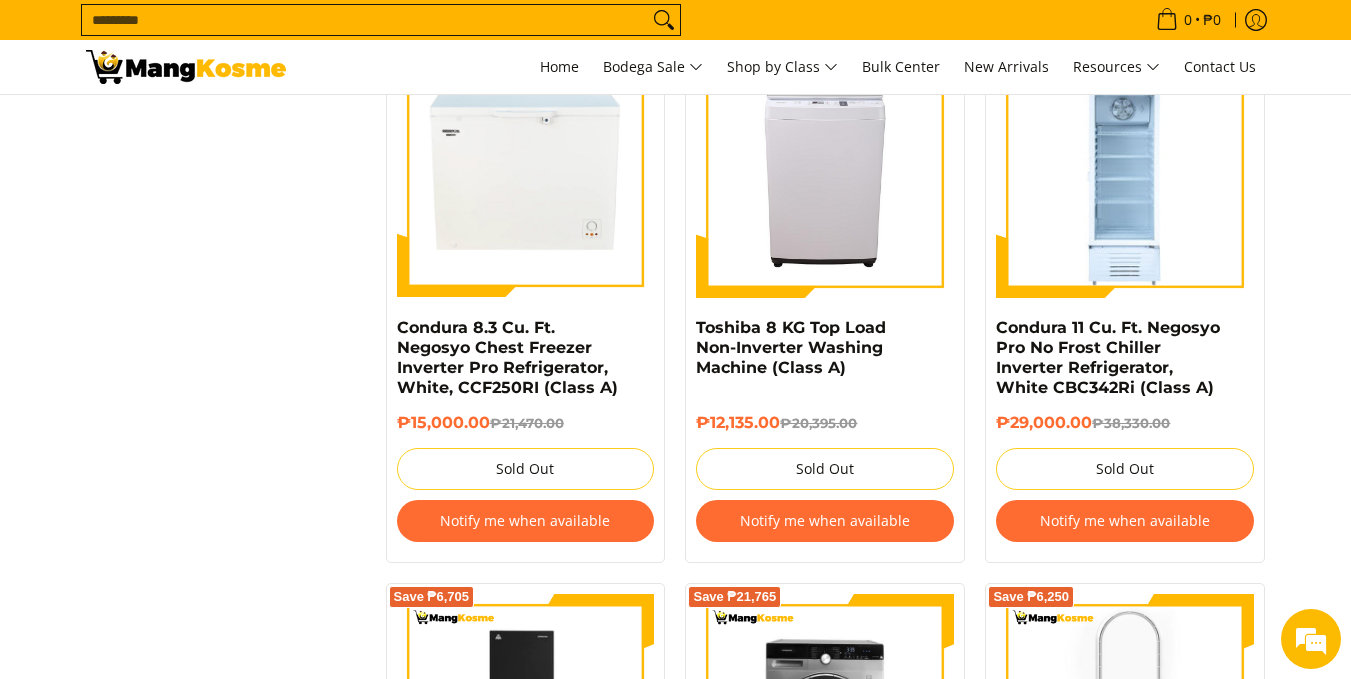 click at bounding box center (825, 169) 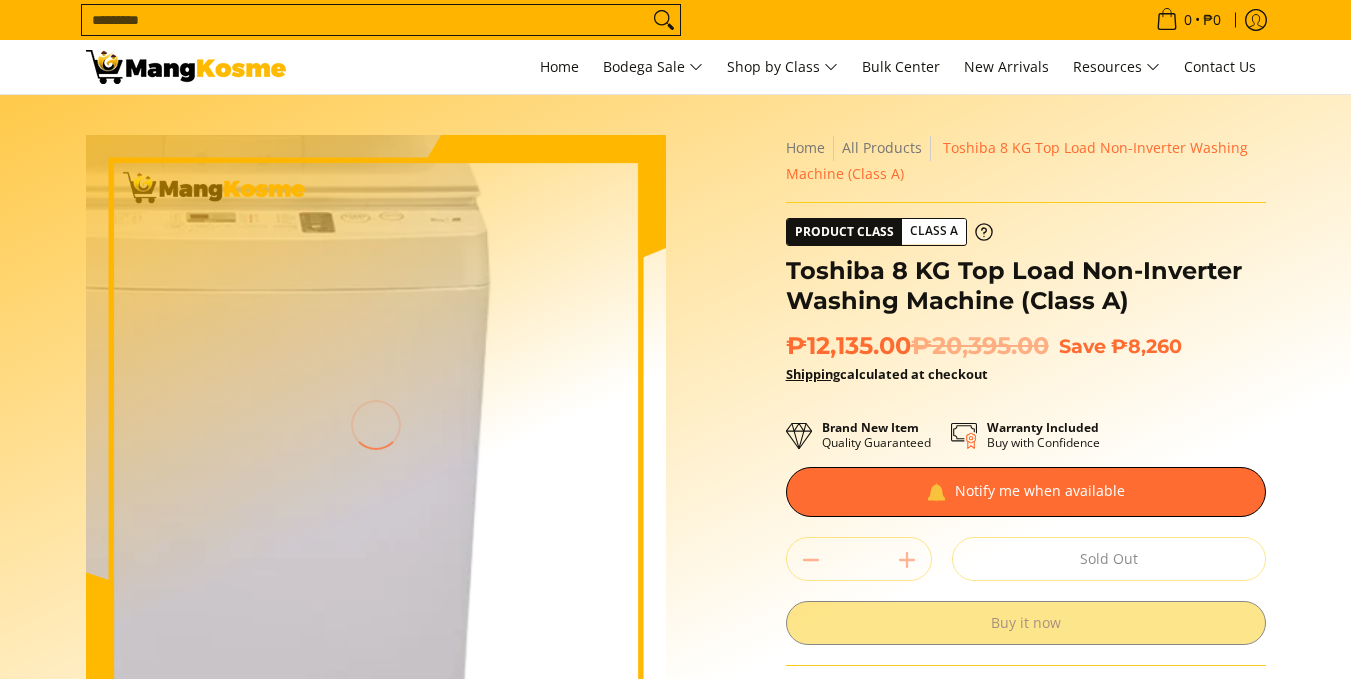 scroll, scrollTop: 129, scrollLeft: 0, axis: vertical 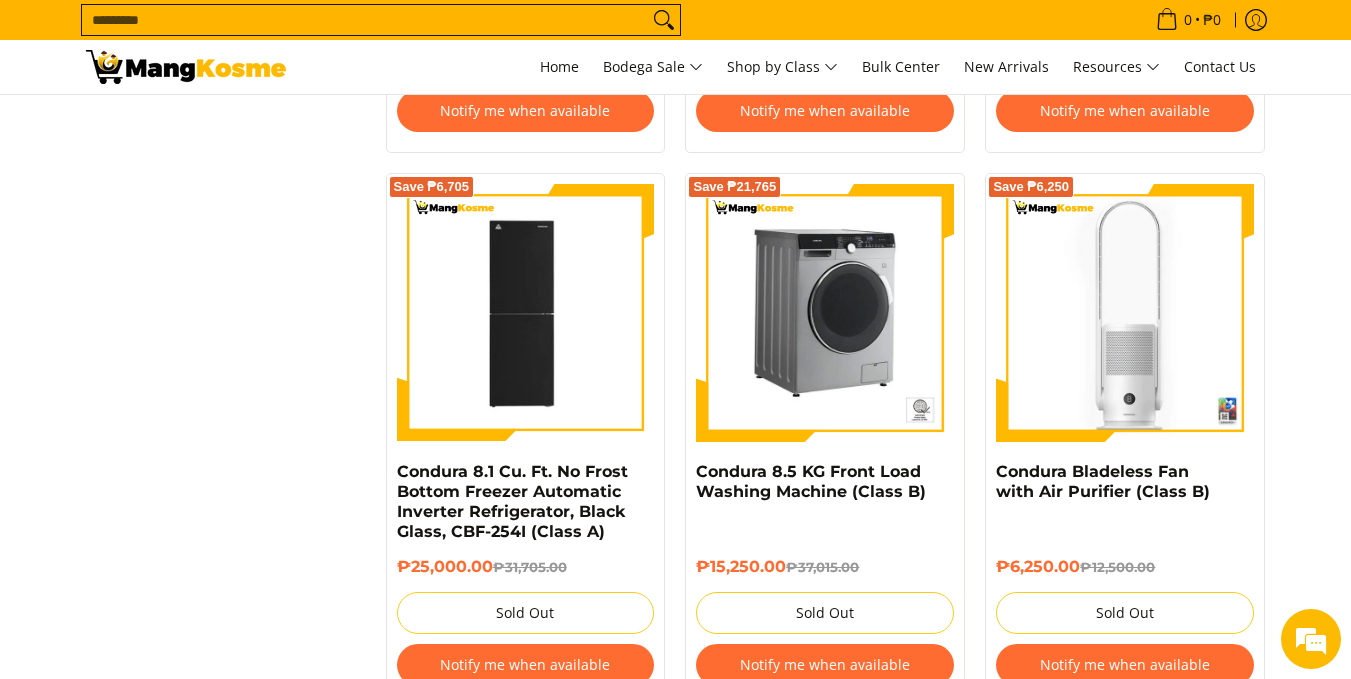 click at bounding box center (825, 313) 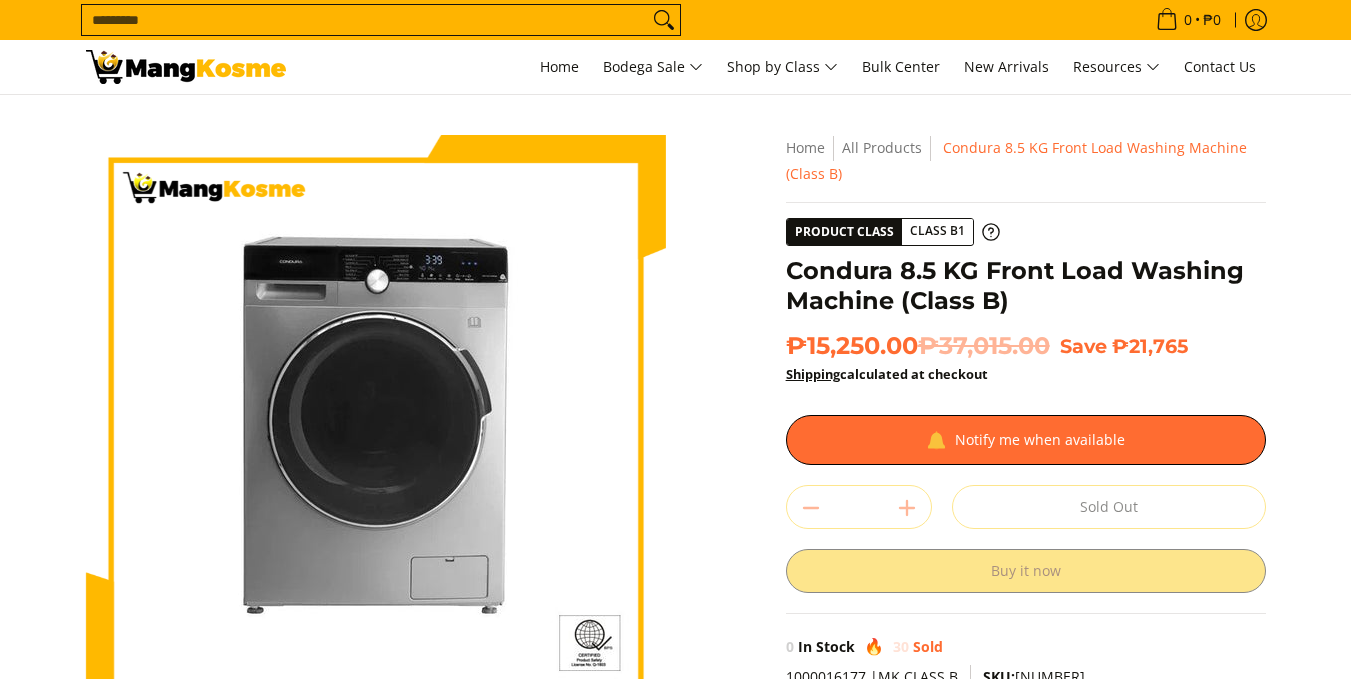 scroll, scrollTop: 0, scrollLeft: 0, axis: both 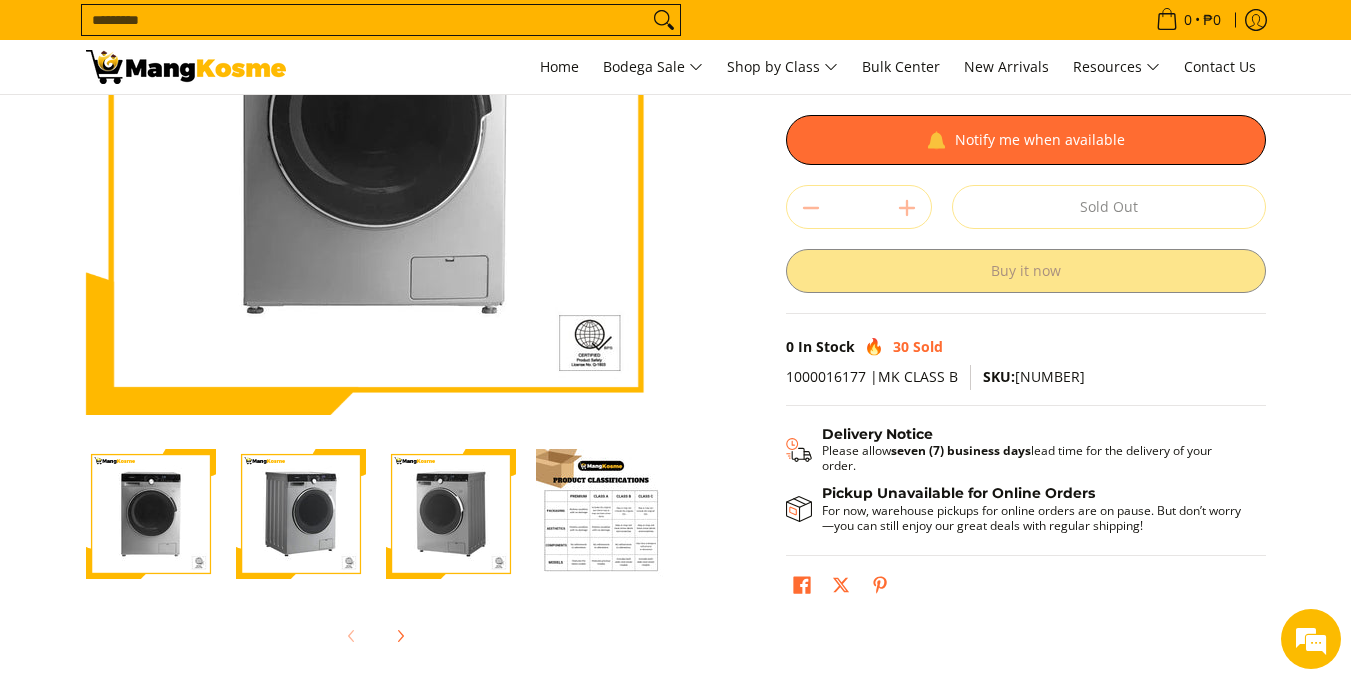 drag, startPoint x: 167, startPoint y: 505, endPoint x: 198, endPoint y: 501, distance: 31.257 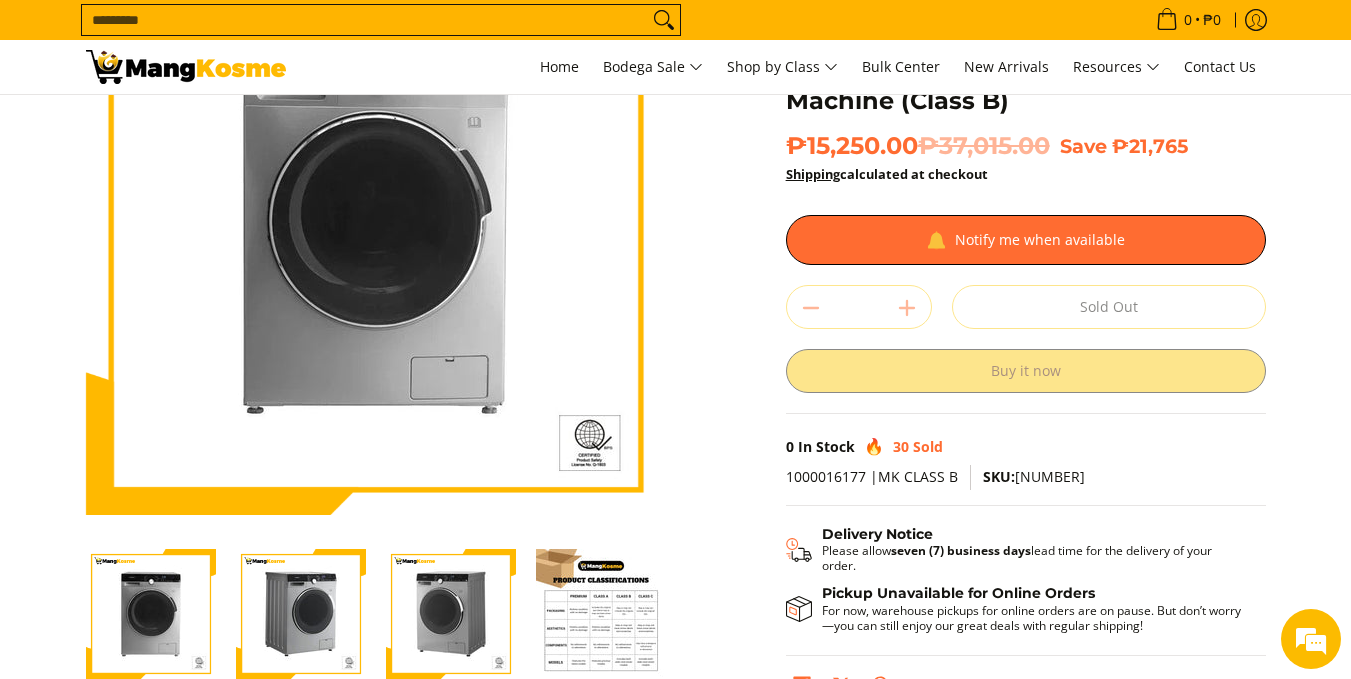 scroll, scrollTop: 300, scrollLeft: 0, axis: vertical 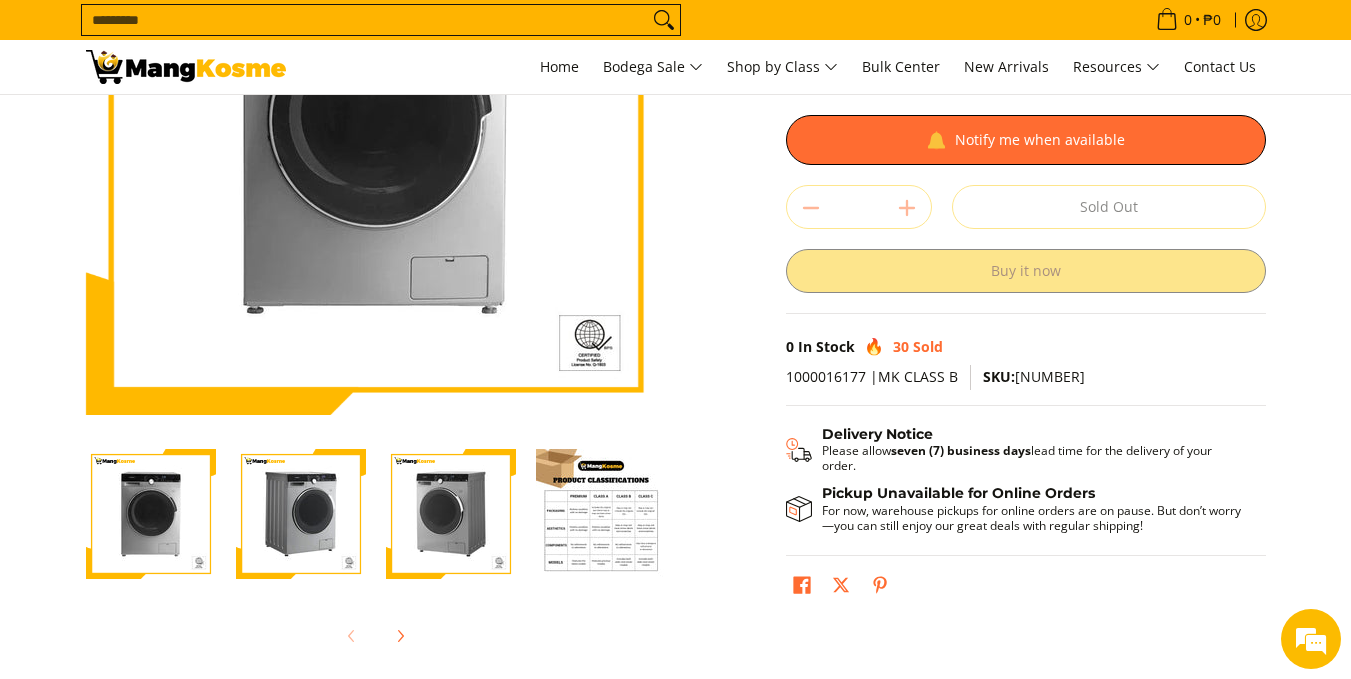 click at bounding box center (301, 514) 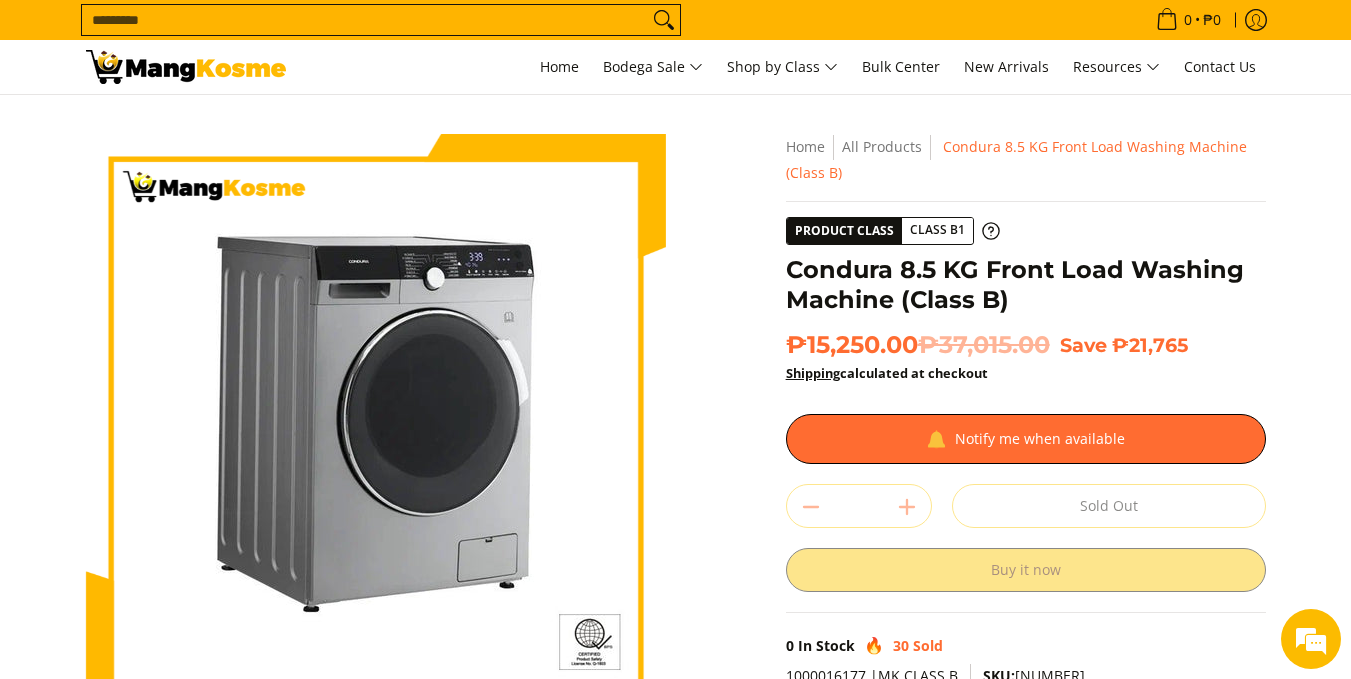 scroll, scrollTop: 0, scrollLeft: 0, axis: both 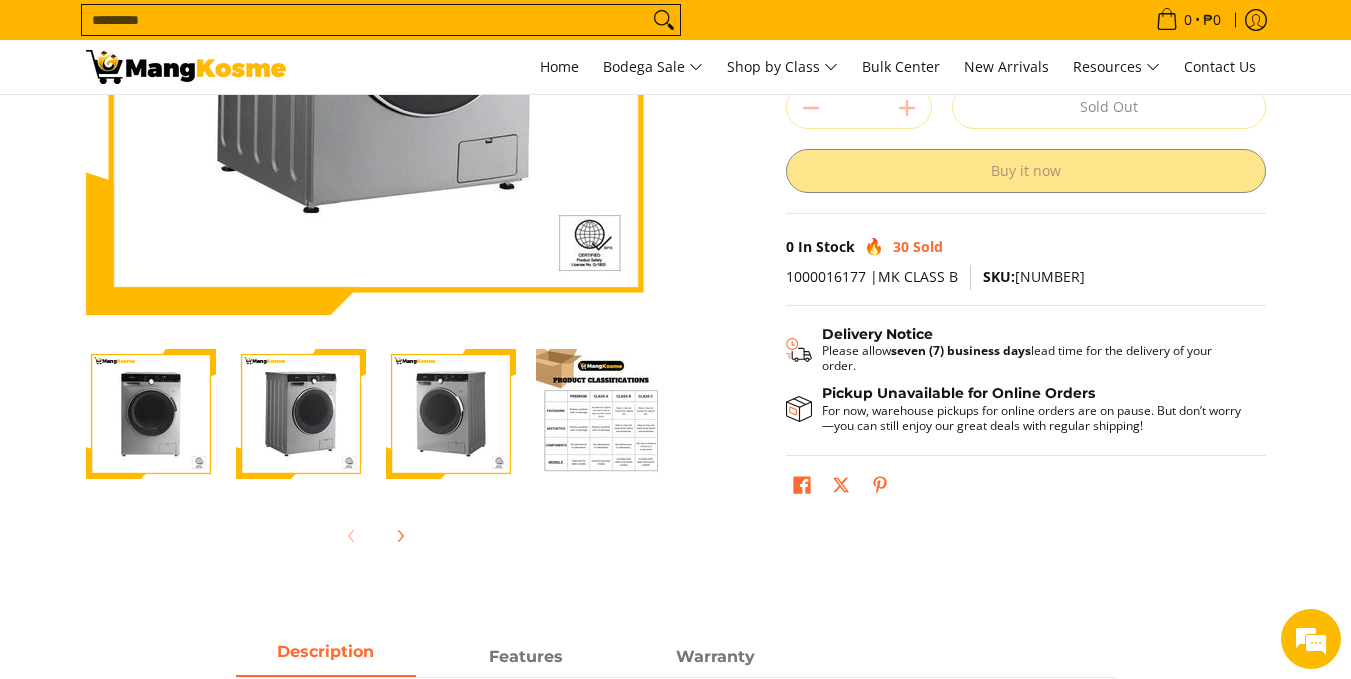 click at bounding box center (451, 414) 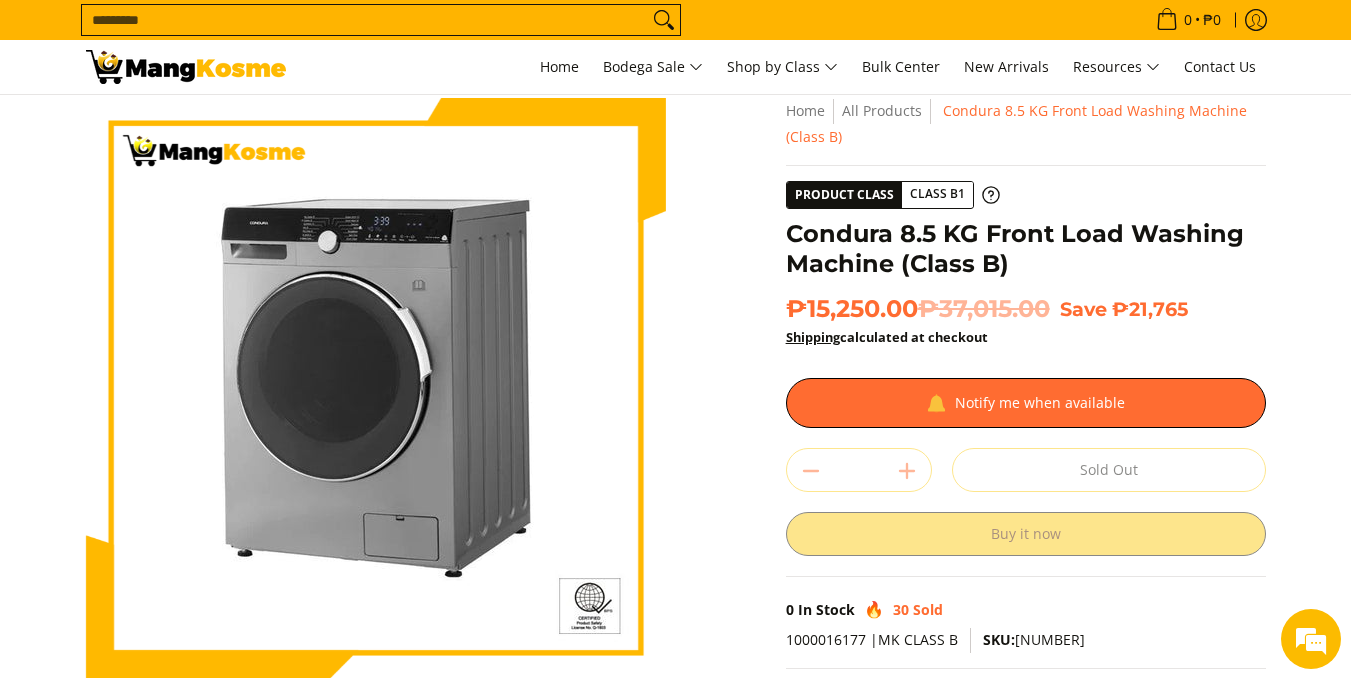 scroll, scrollTop: 0, scrollLeft: 0, axis: both 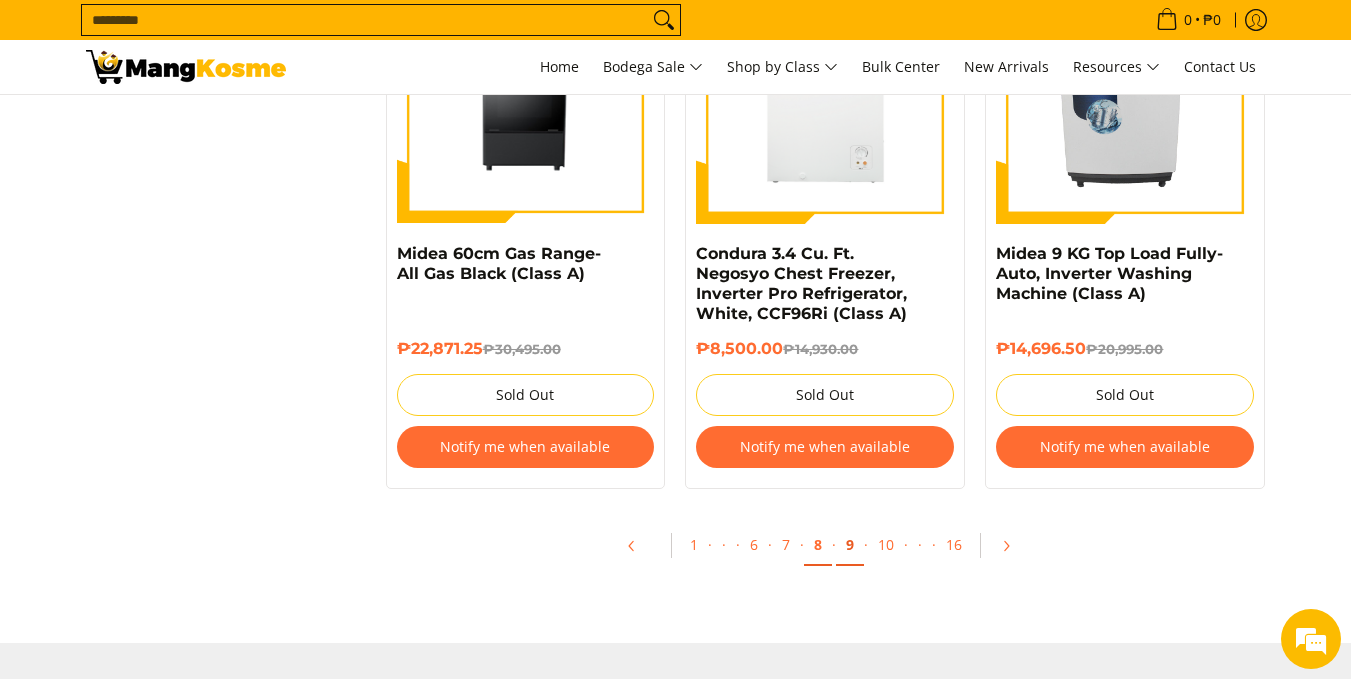 click on "9" at bounding box center [850, 545] 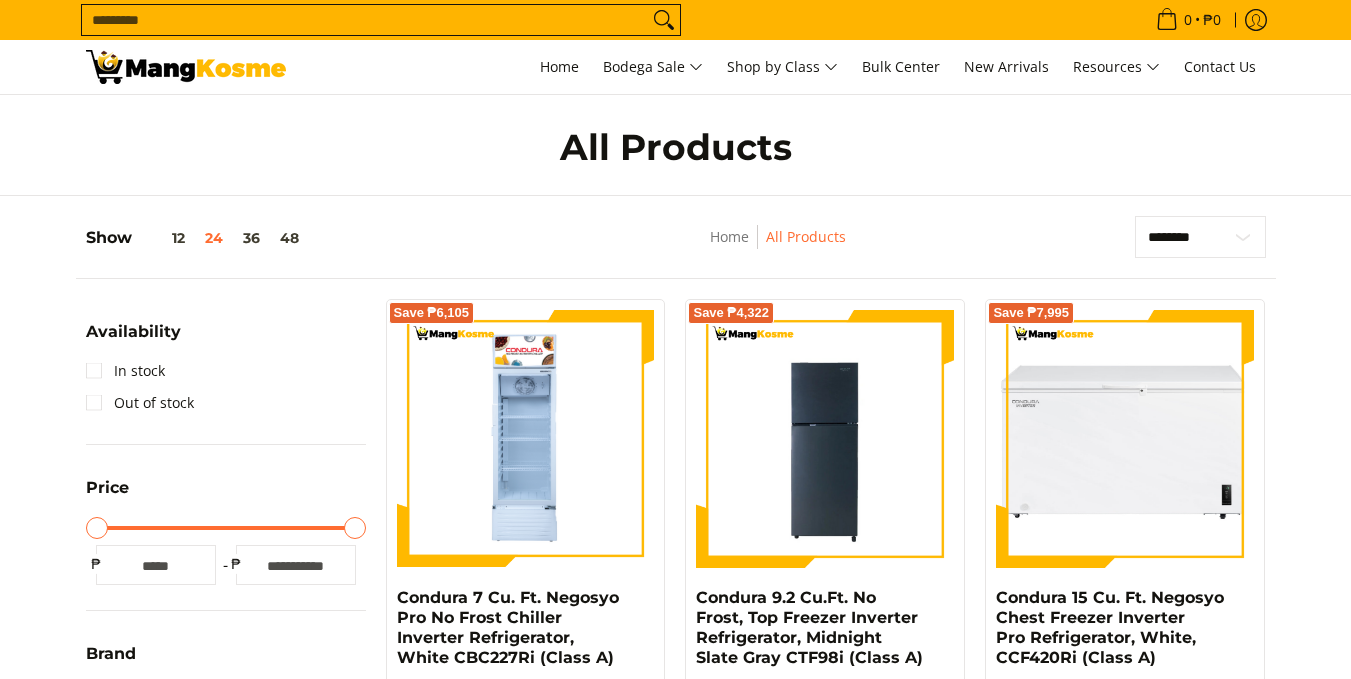 scroll, scrollTop: 300, scrollLeft: 0, axis: vertical 